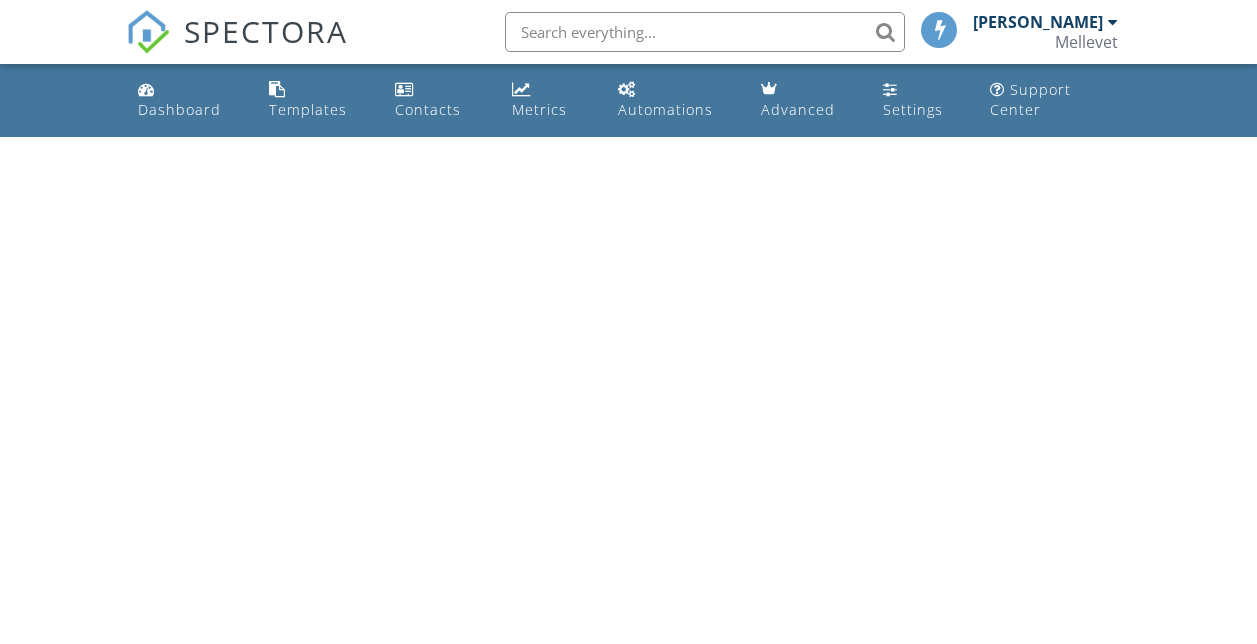 scroll, scrollTop: 0, scrollLeft: 0, axis: both 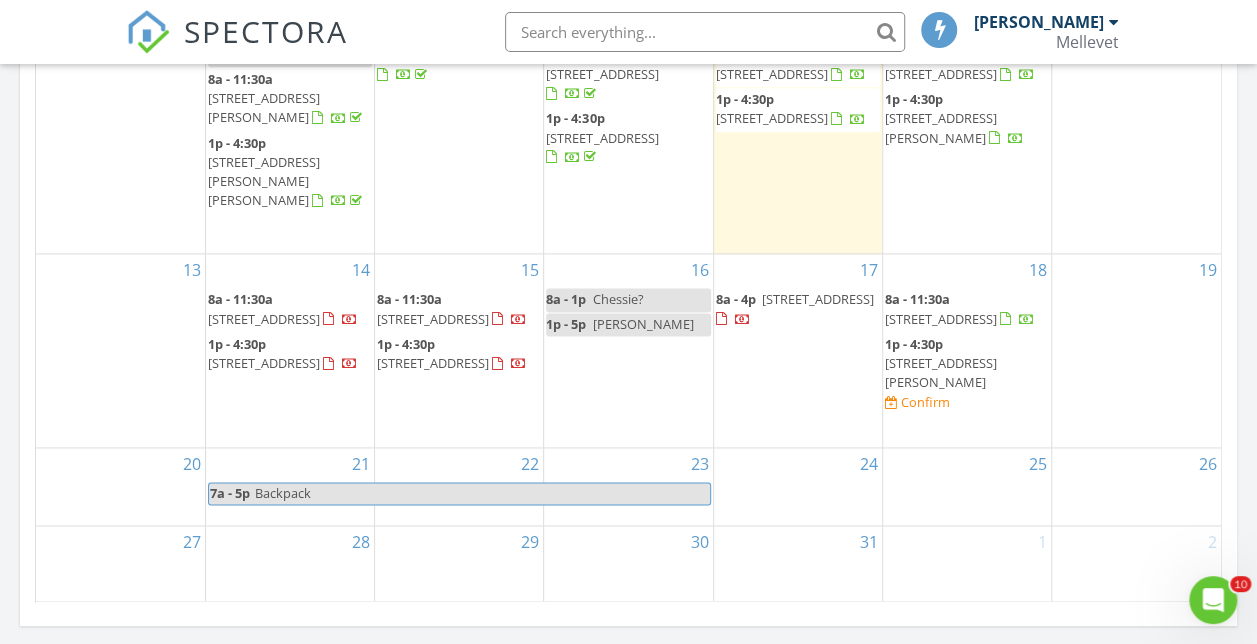 click on "1p - 4:30p
2713 Edgecliff Dr, Farmington 87402
Confirm" at bounding box center [967, 374] 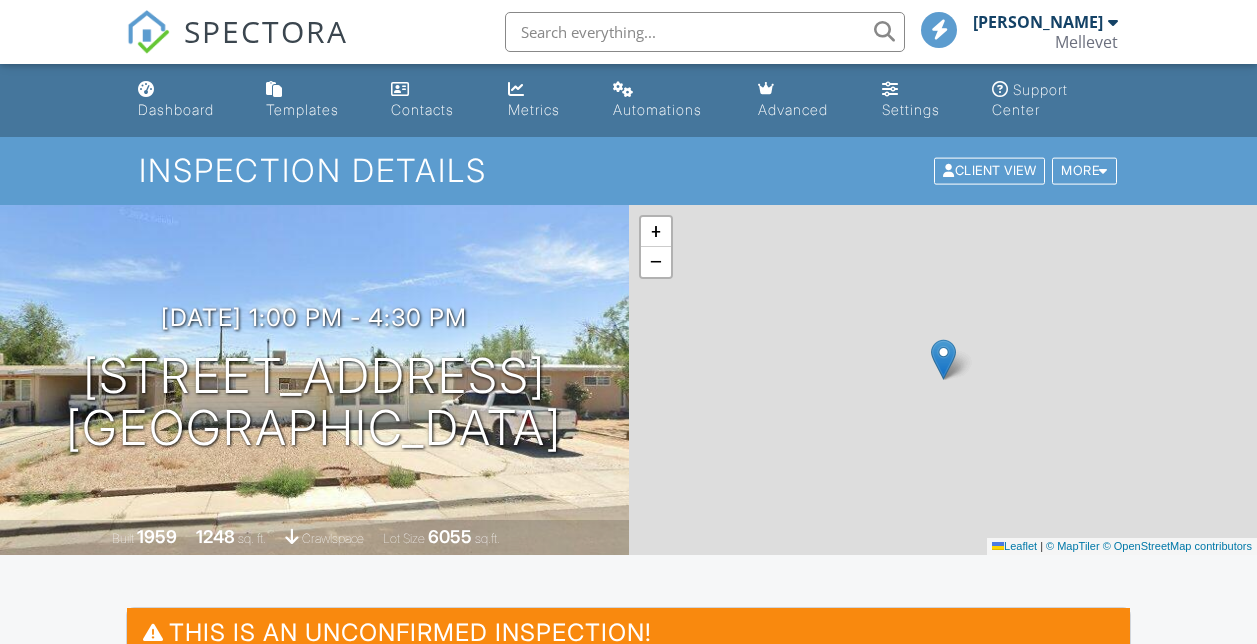scroll, scrollTop: 0, scrollLeft: 0, axis: both 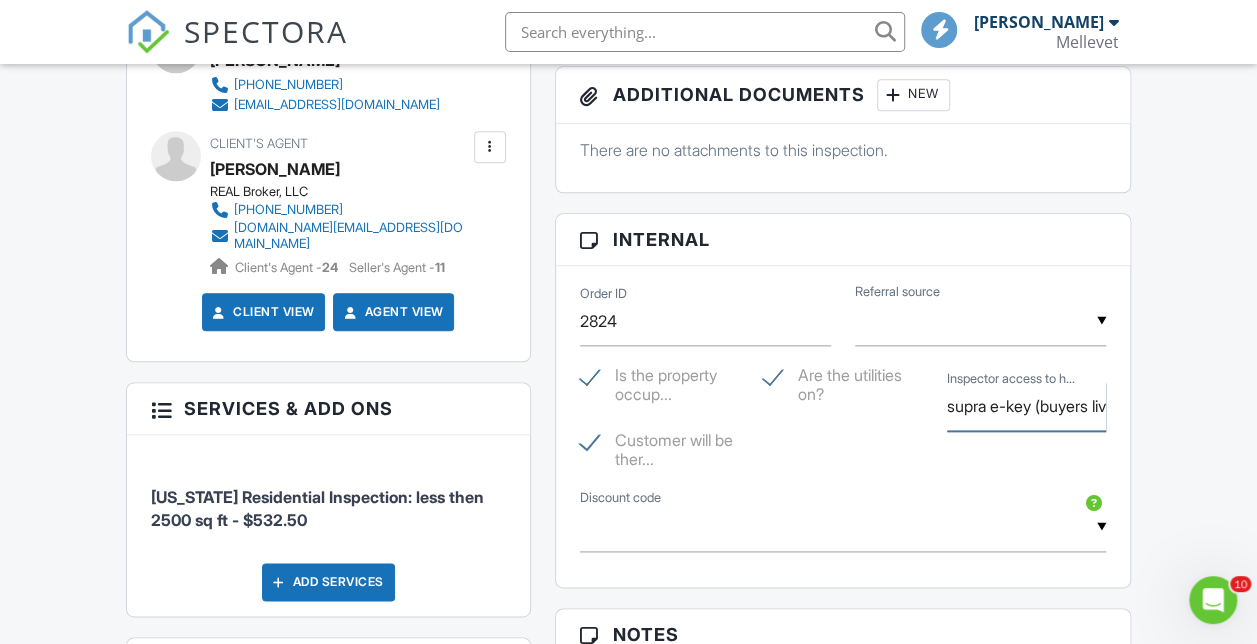 click on "supra e-key (buyers live here already)" at bounding box center (1027, 406) 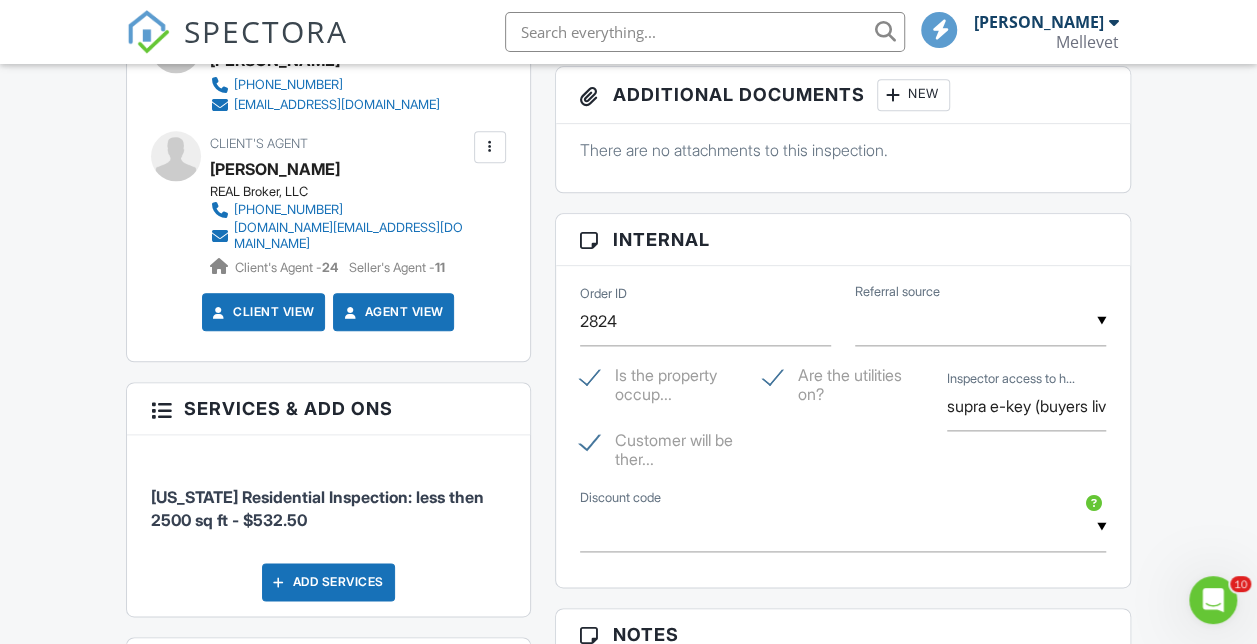 click on "Customer will be ther..." at bounding box center [843, 459] 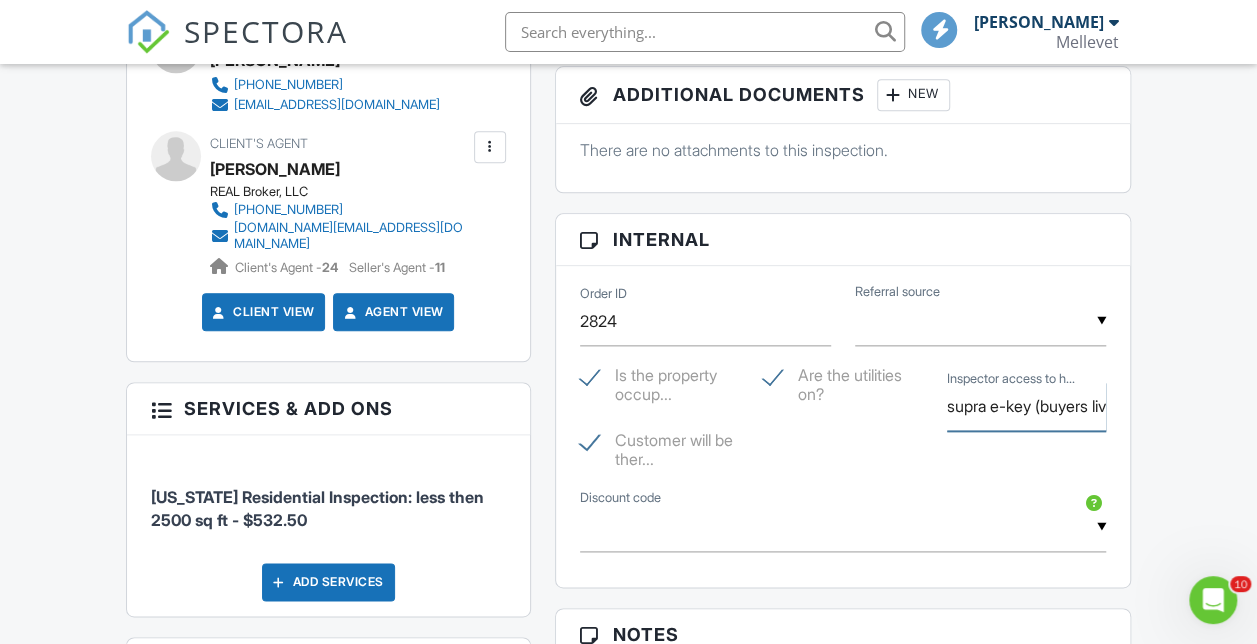 click on "supra e-key (buyers live here already)" at bounding box center [1027, 406] 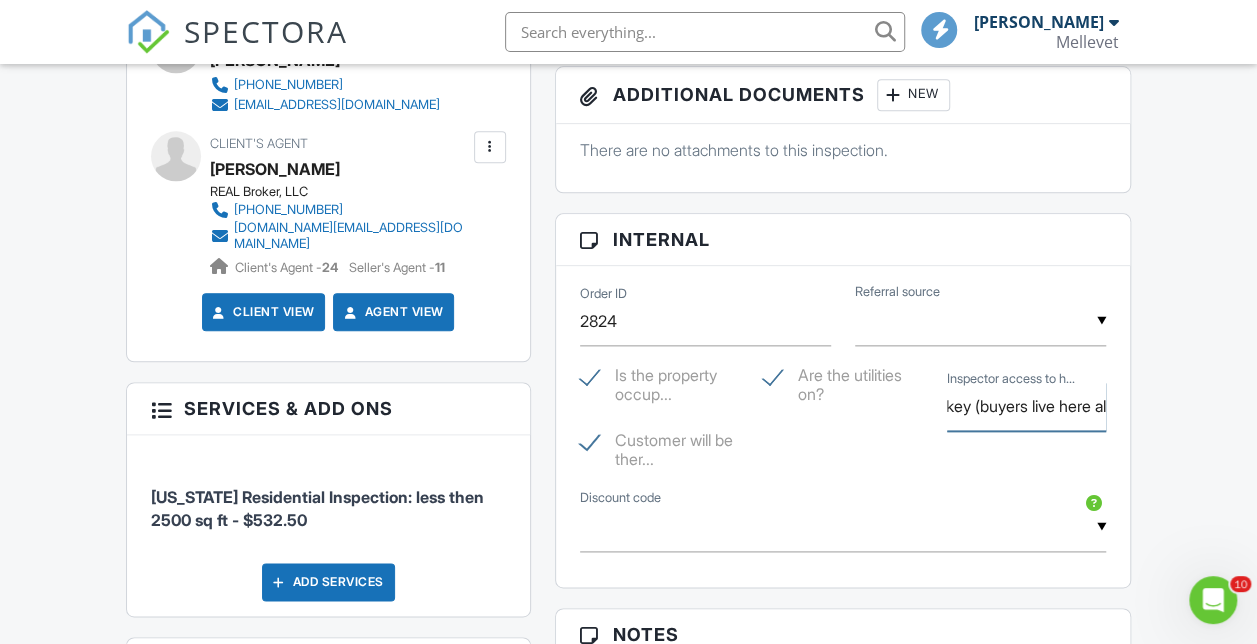 scroll, scrollTop: 0, scrollLeft: 124, axis: horizontal 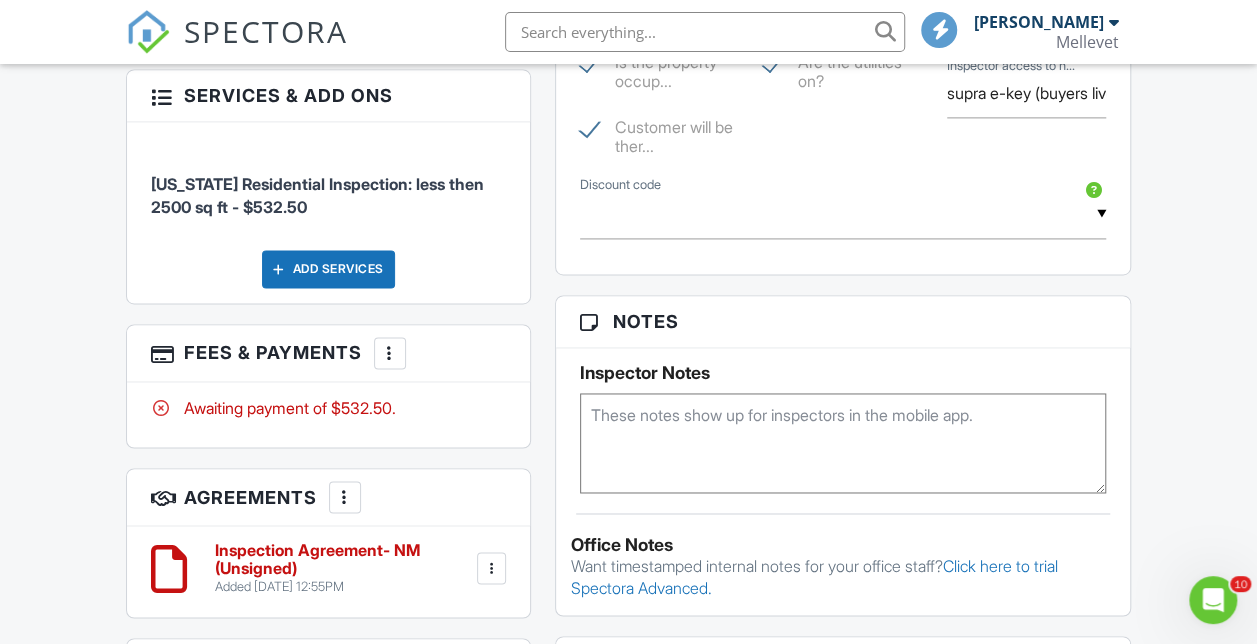 click at bounding box center (843, 443) 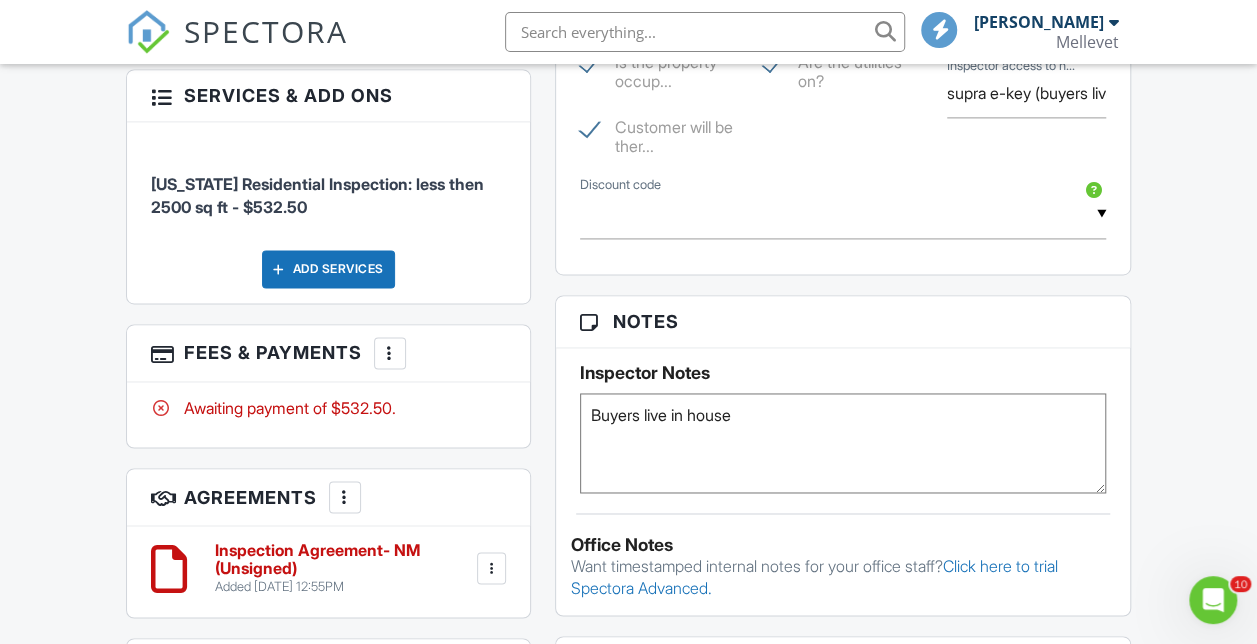 click on "Buyers live in house" at bounding box center [843, 443] 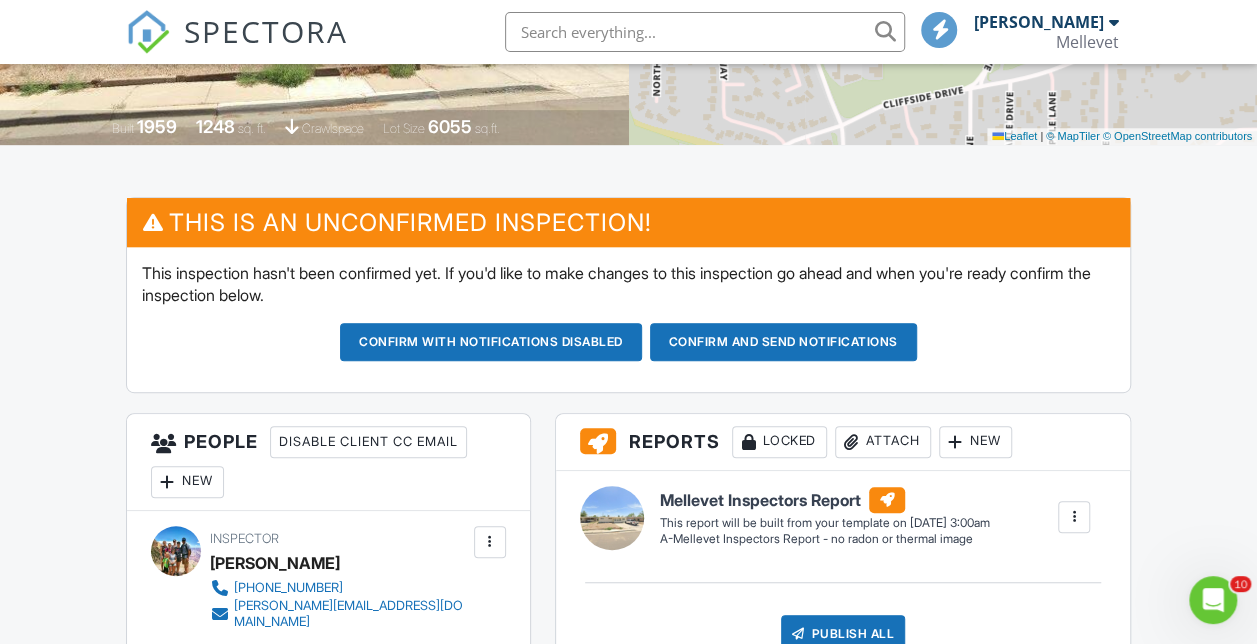 scroll, scrollTop: 404, scrollLeft: 0, axis: vertical 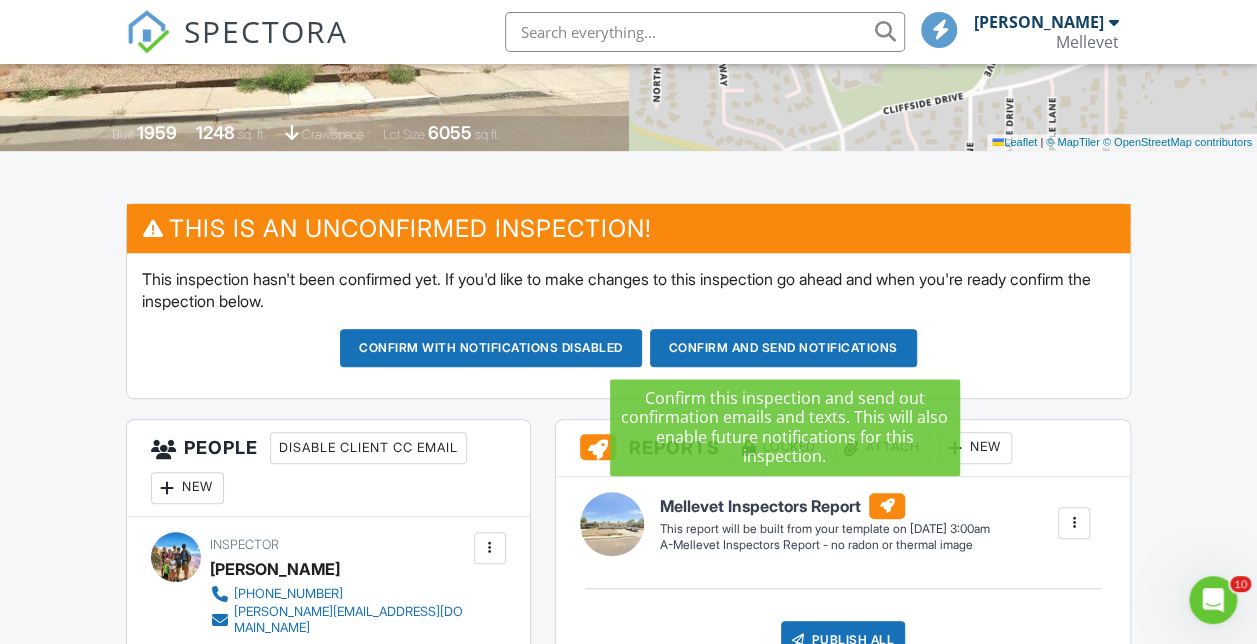 type on "Buyers live in house" 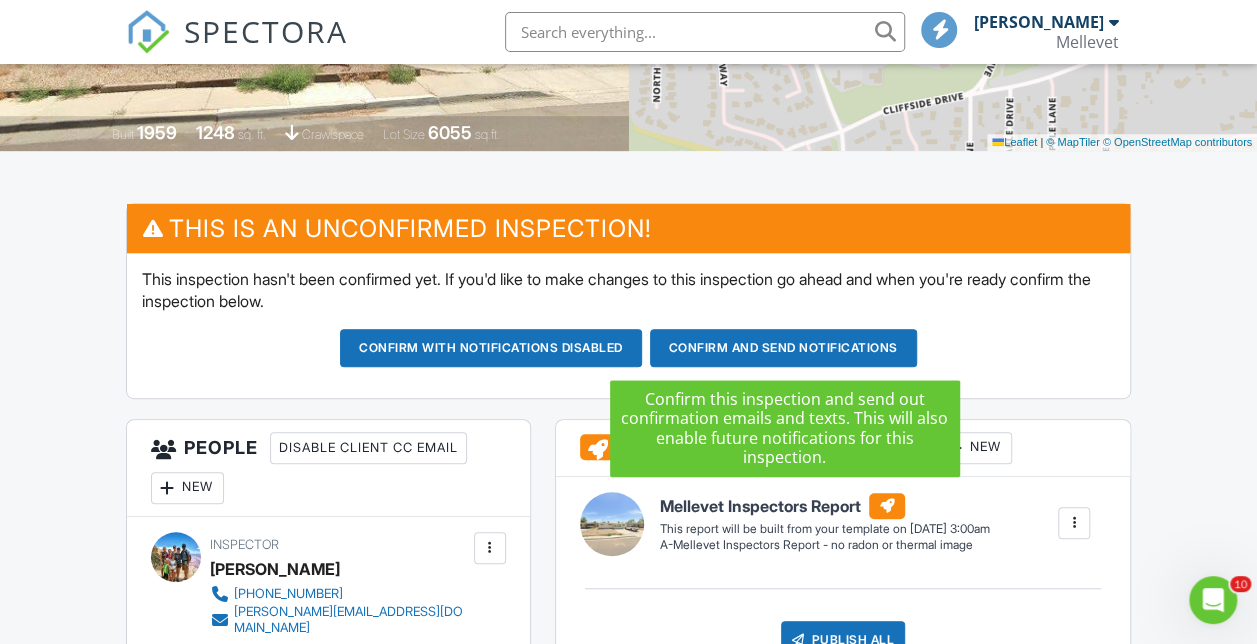 click on "Confirm and send notifications" at bounding box center [491, 348] 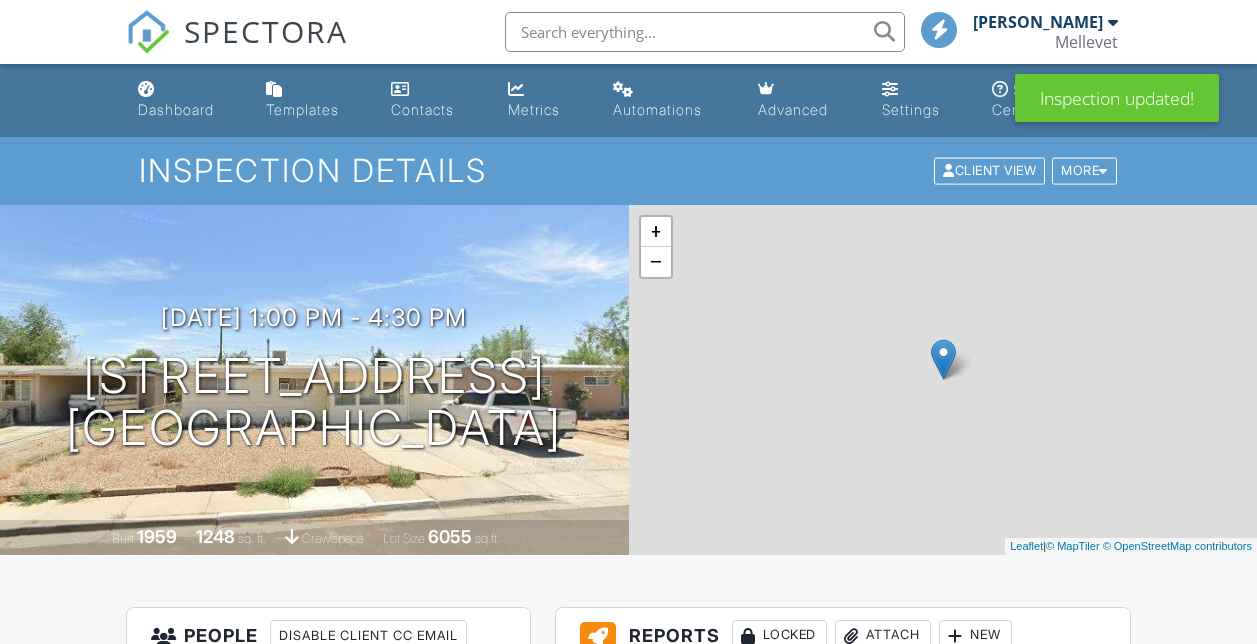 scroll, scrollTop: 0, scrollLeft: 0, axis: both 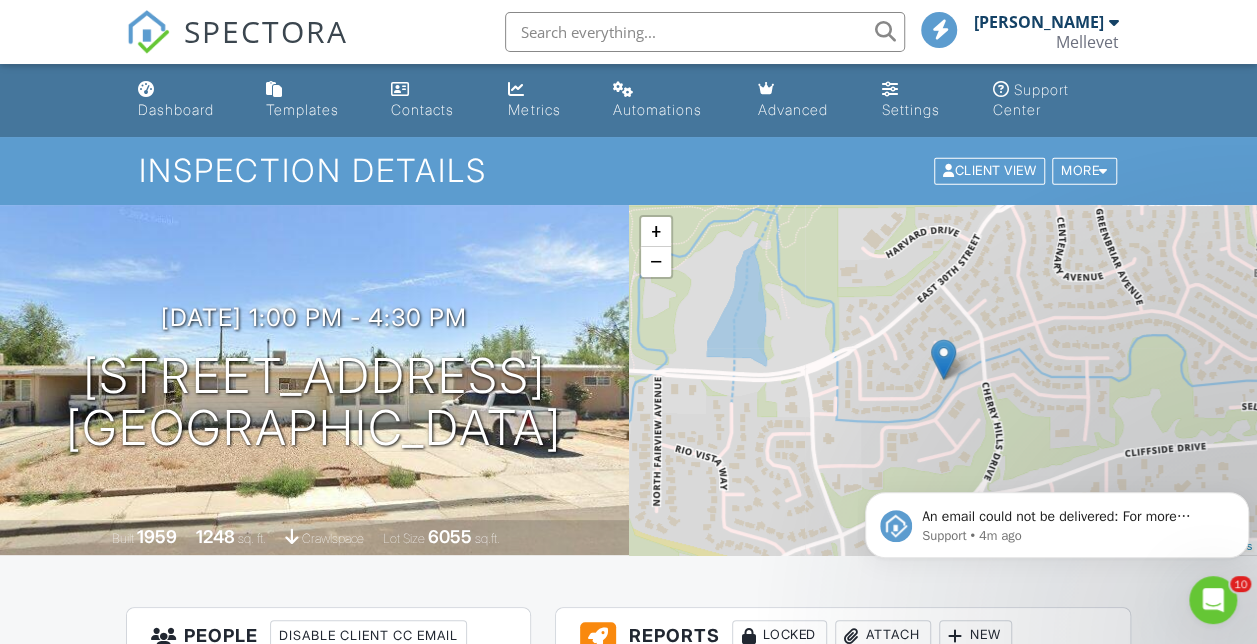 click at bounding box center [148, 32] 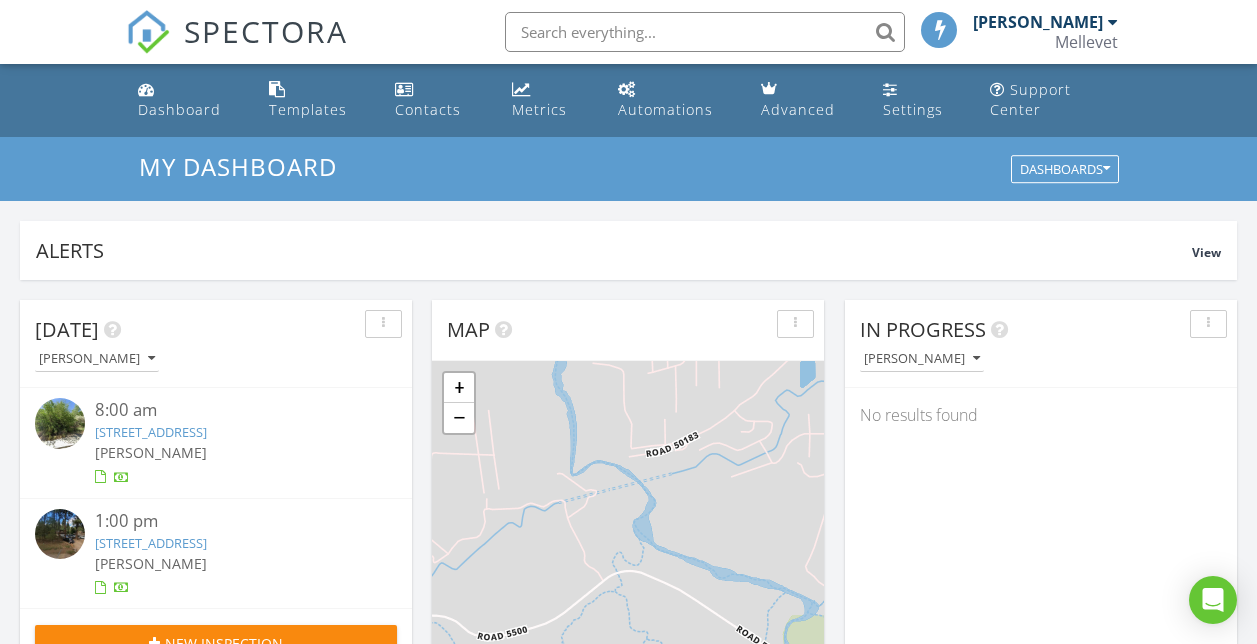 scroll, scrollTop: 0, scrollLeft: 0, axis: both 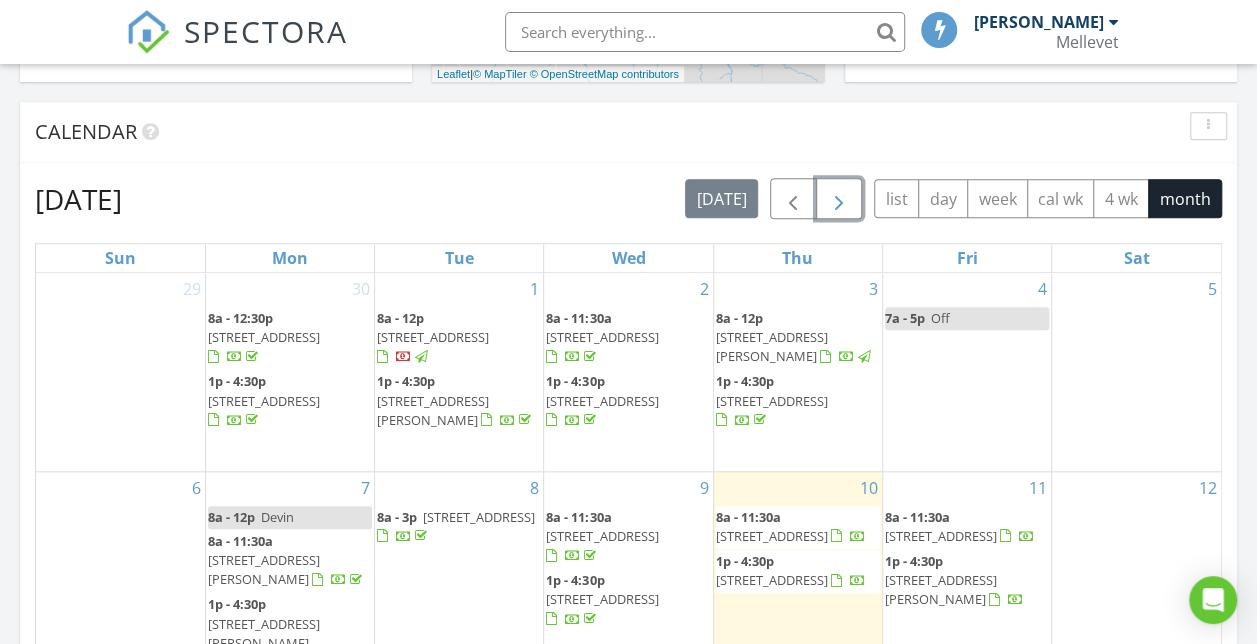 click at bounding box center [839, 199] 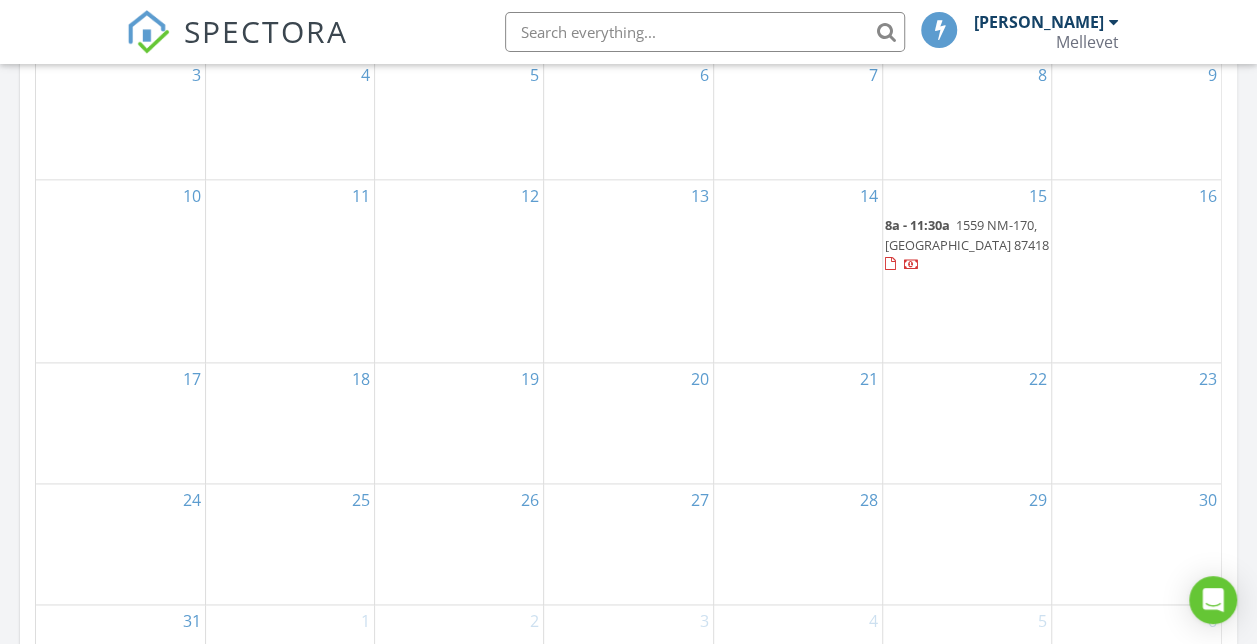 scroll, scrollTop: 1141, scrollLeft: 0, axis: vertical 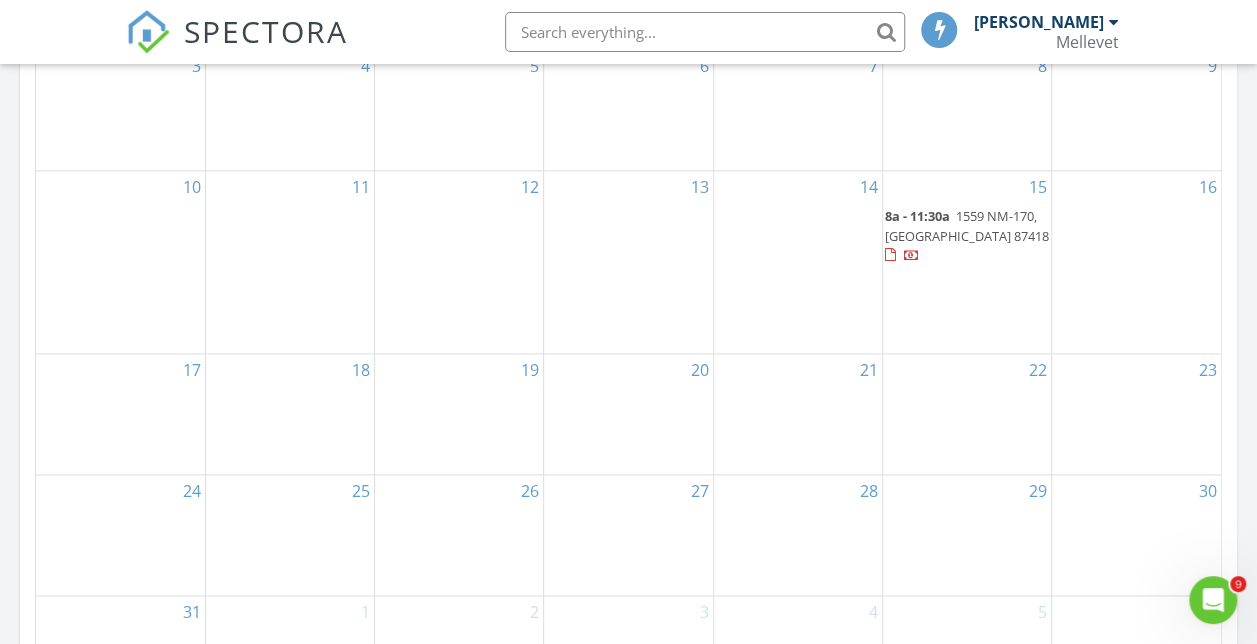 click on "18" at bounding box center [290, 414] 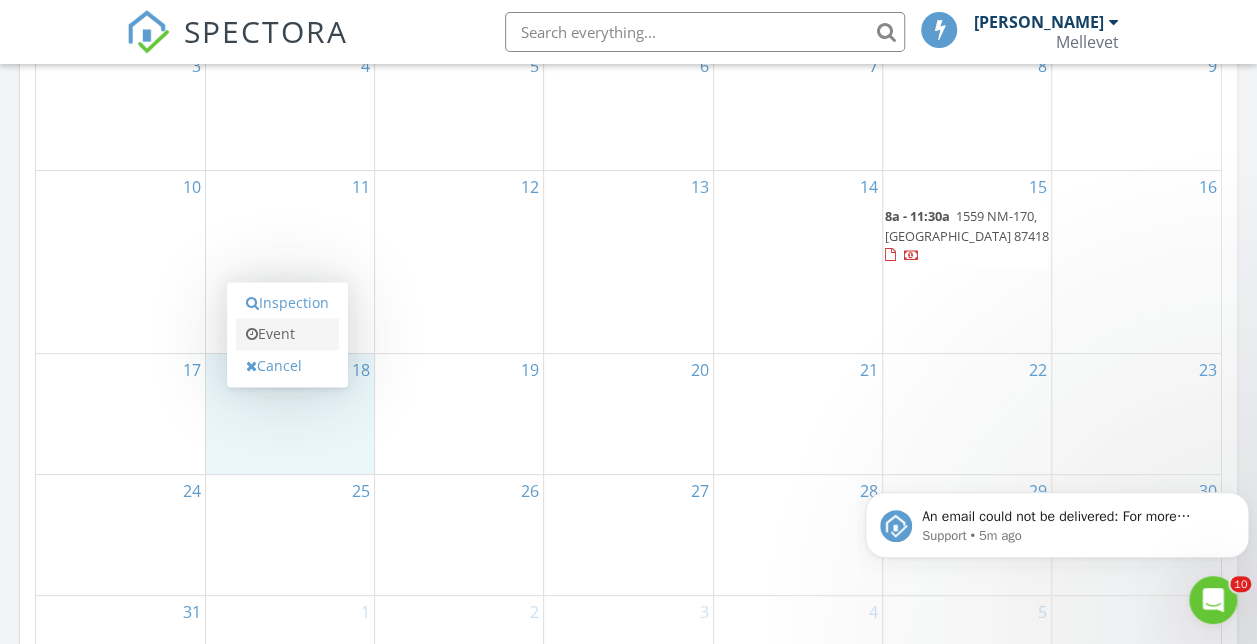 scroll, scrollTop: 0, scrollLeft: 0, axis: both 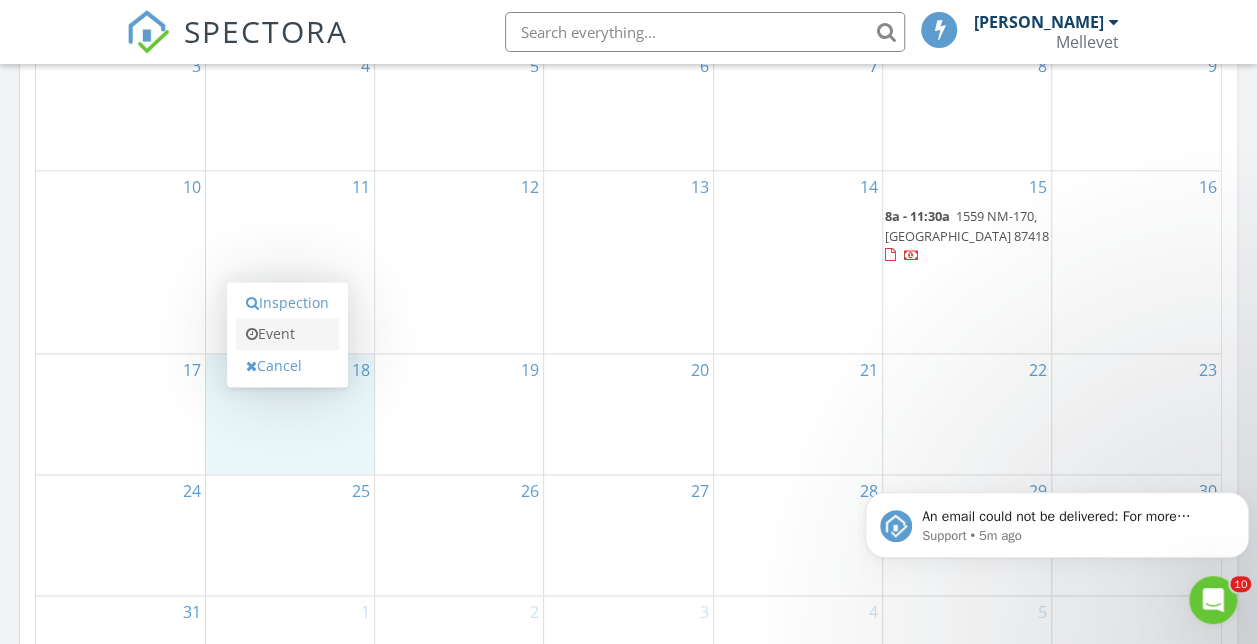 click on "Event" at bounding box center [287, 334] 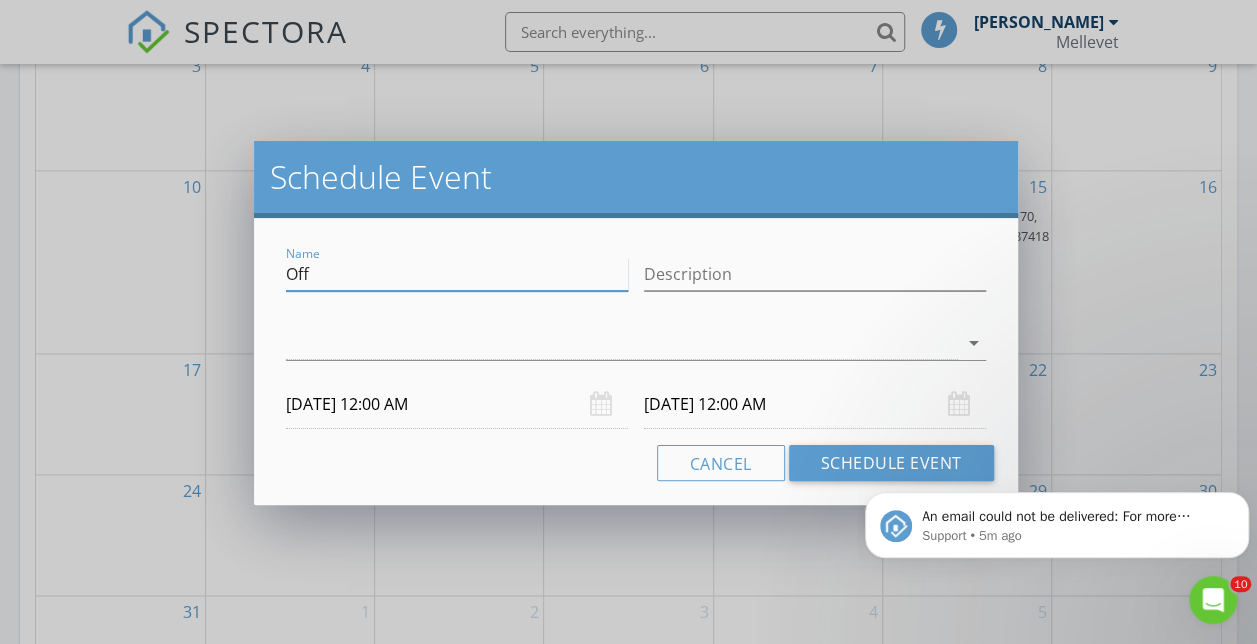 click on "Off" at bounding box center [457, 274] 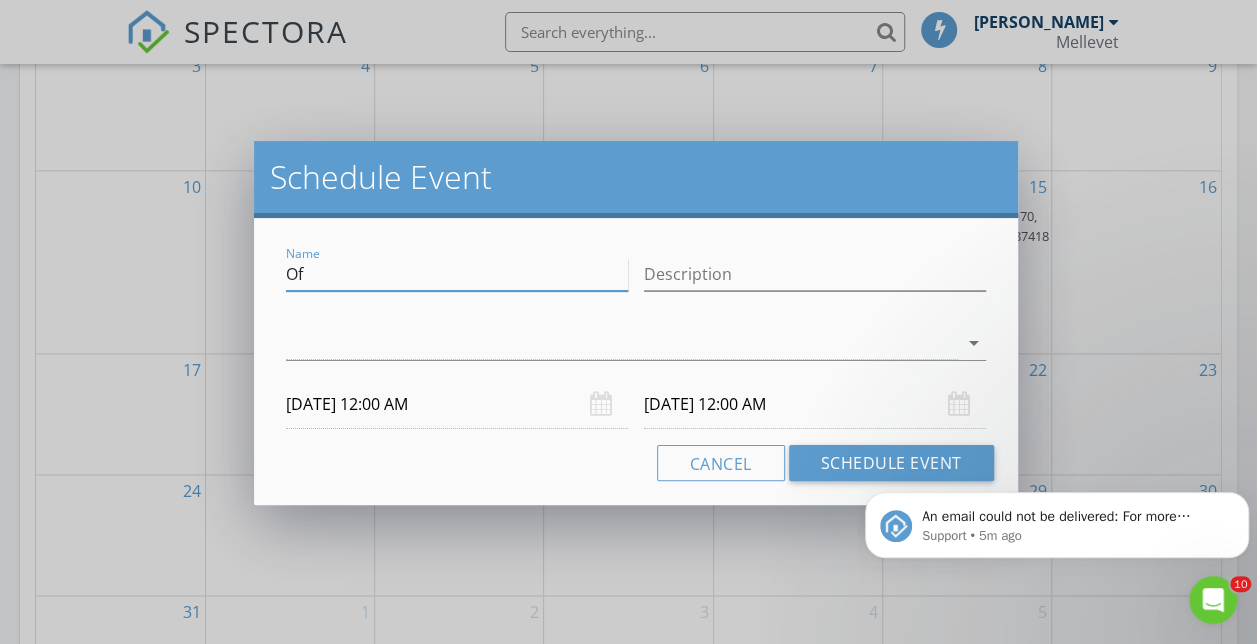 type on "O" 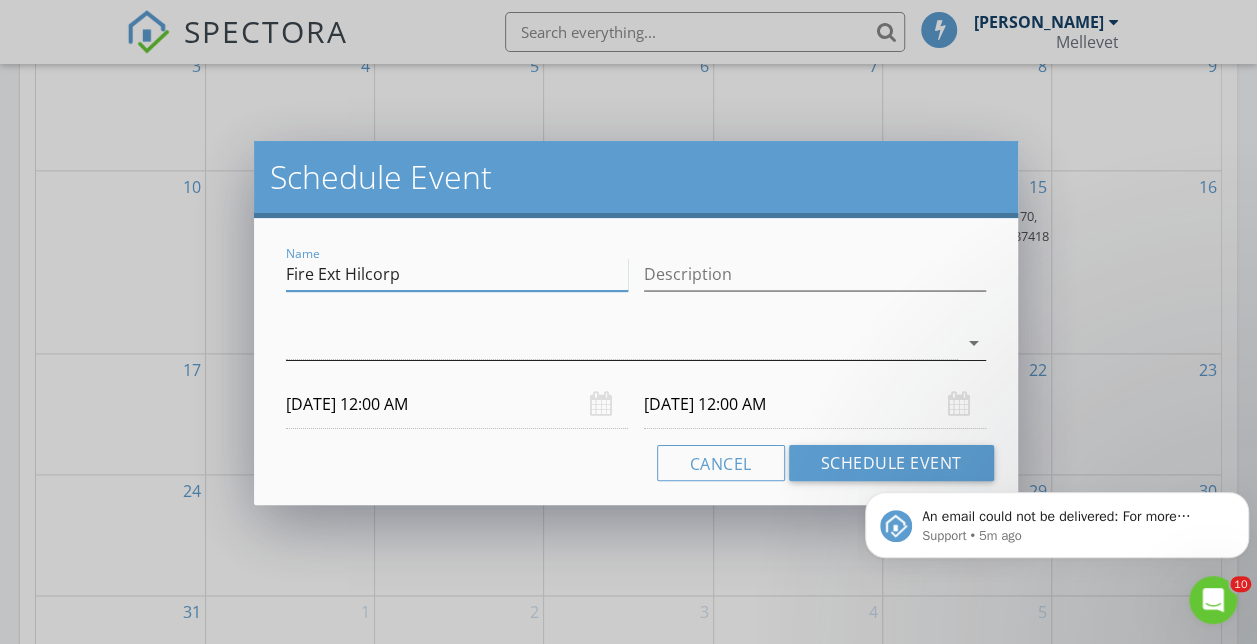 type on "Fire Ext Hilcorp" 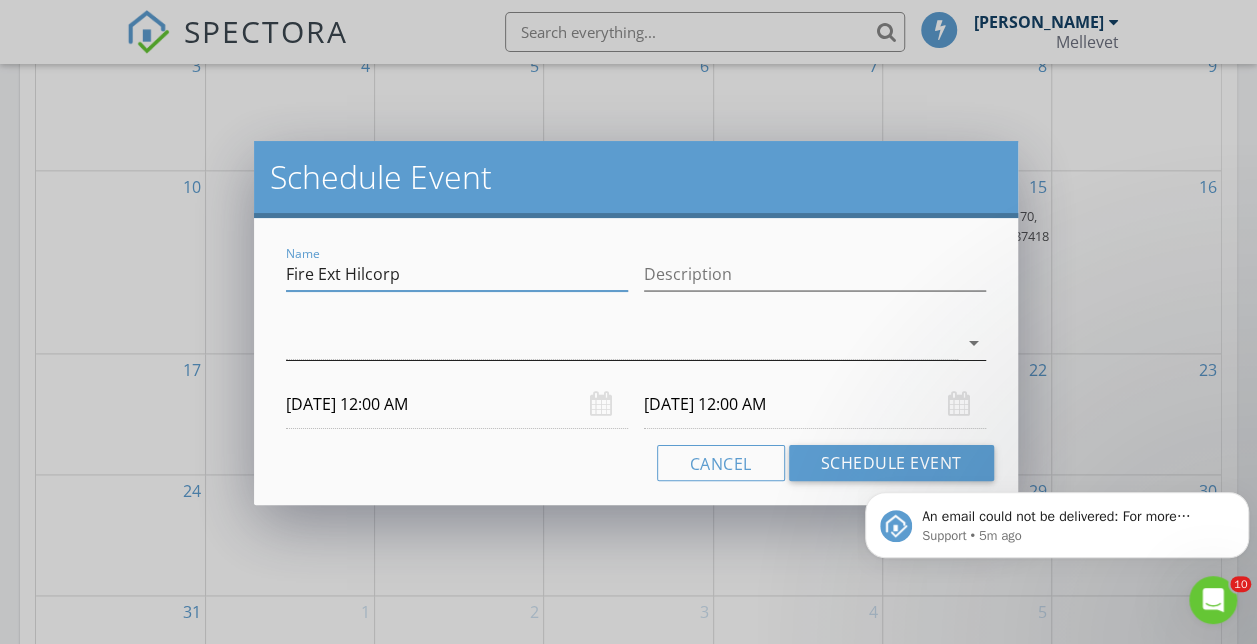 click at bounding box center [621, 343] 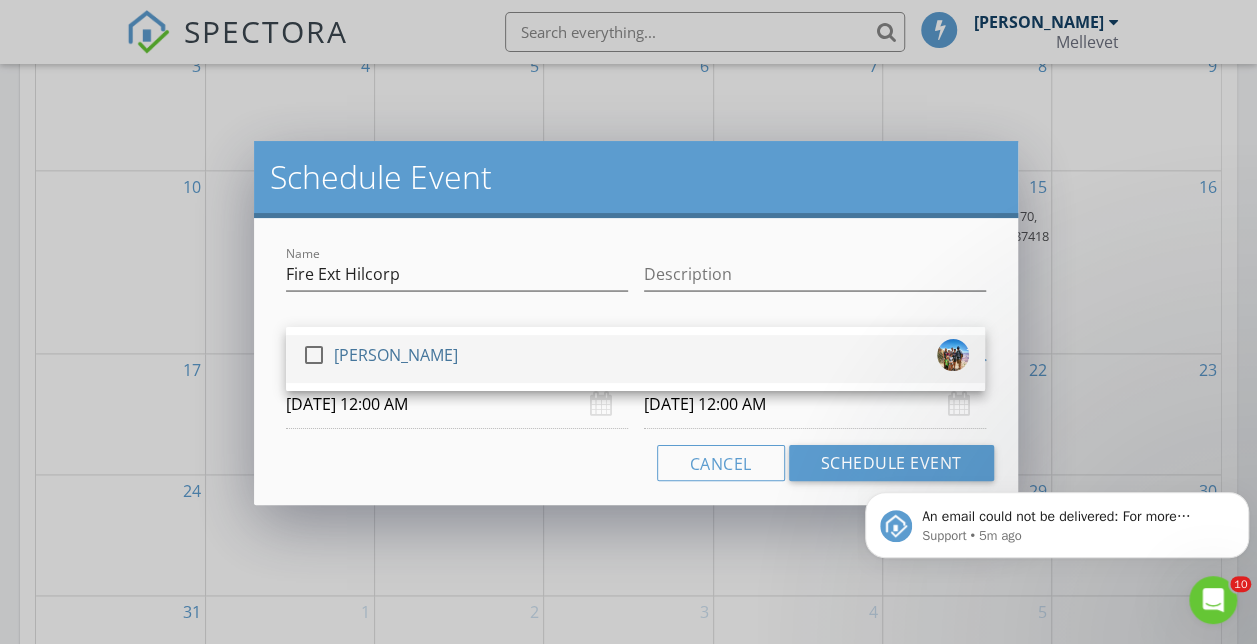 click at bounding box center [314, 355] 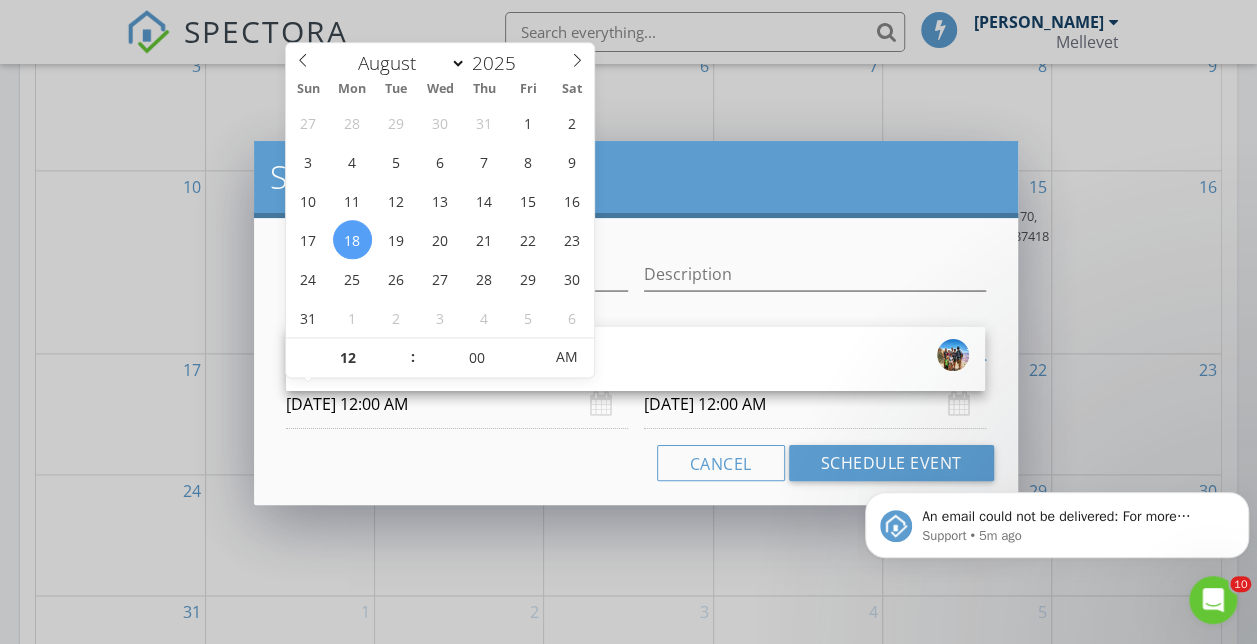 click on "08/18/2025 12:00 AM" at bounding box center (457, 404) 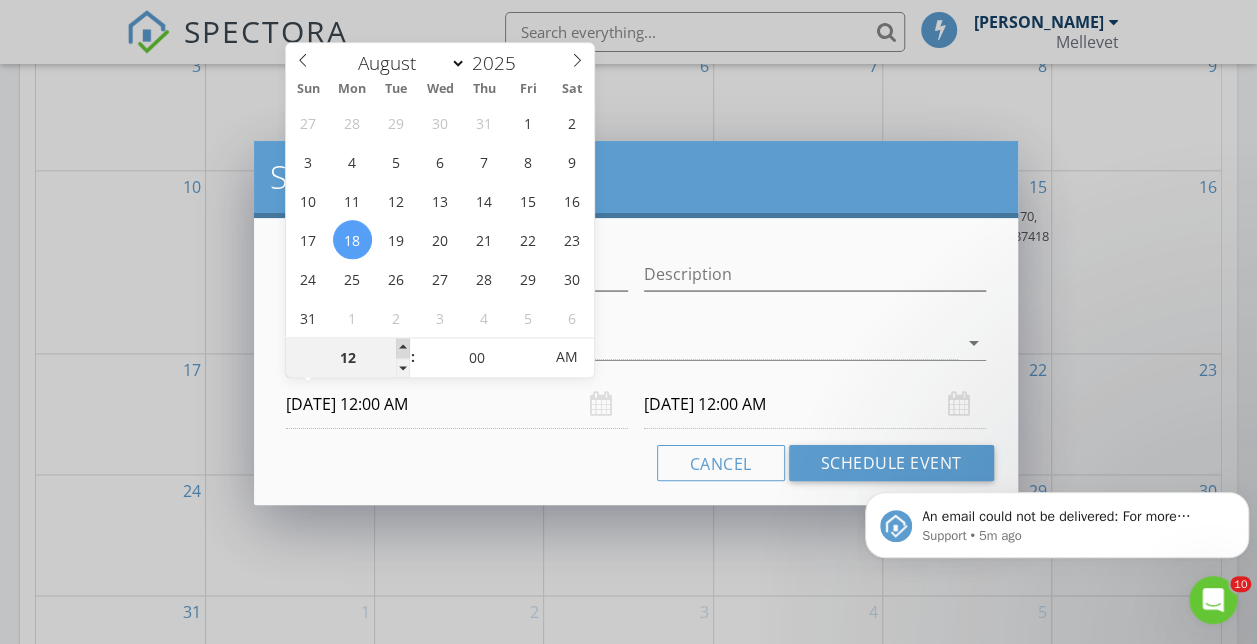 type on "01" 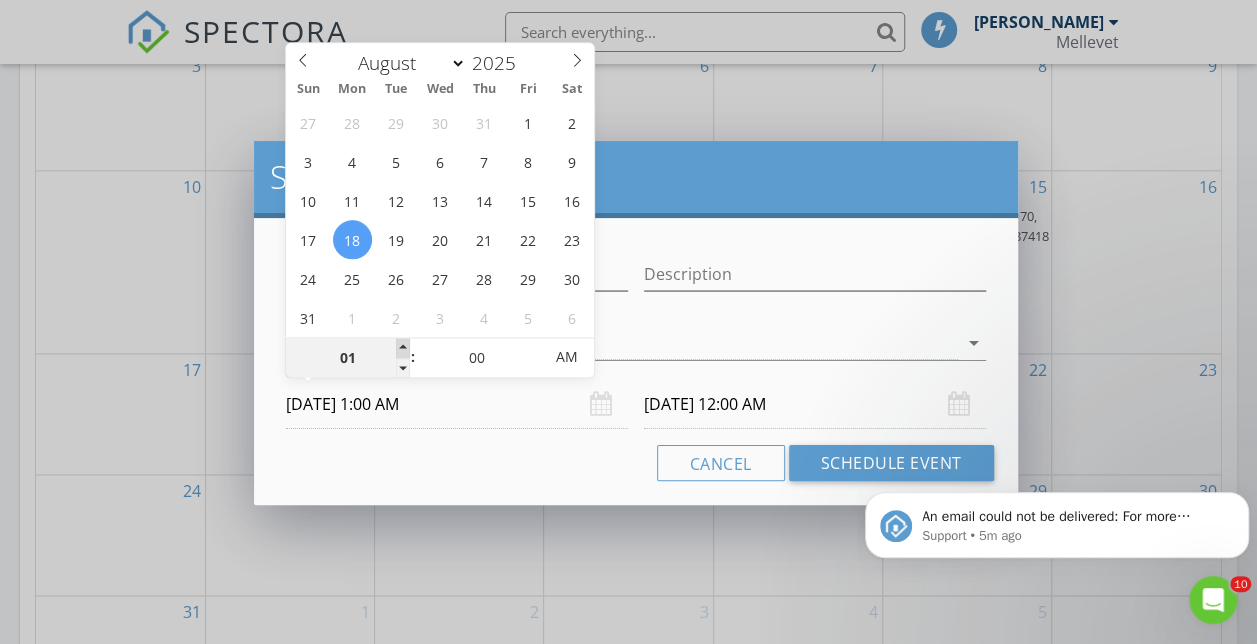 click at bounding box center [403, 348] 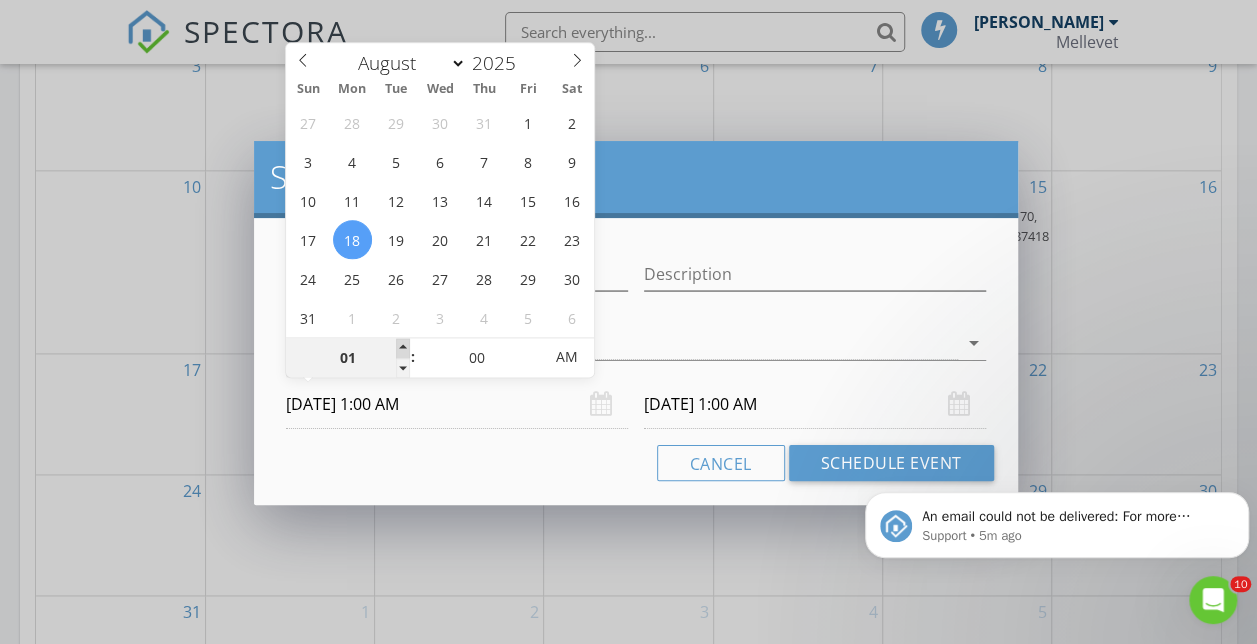 type on "02" 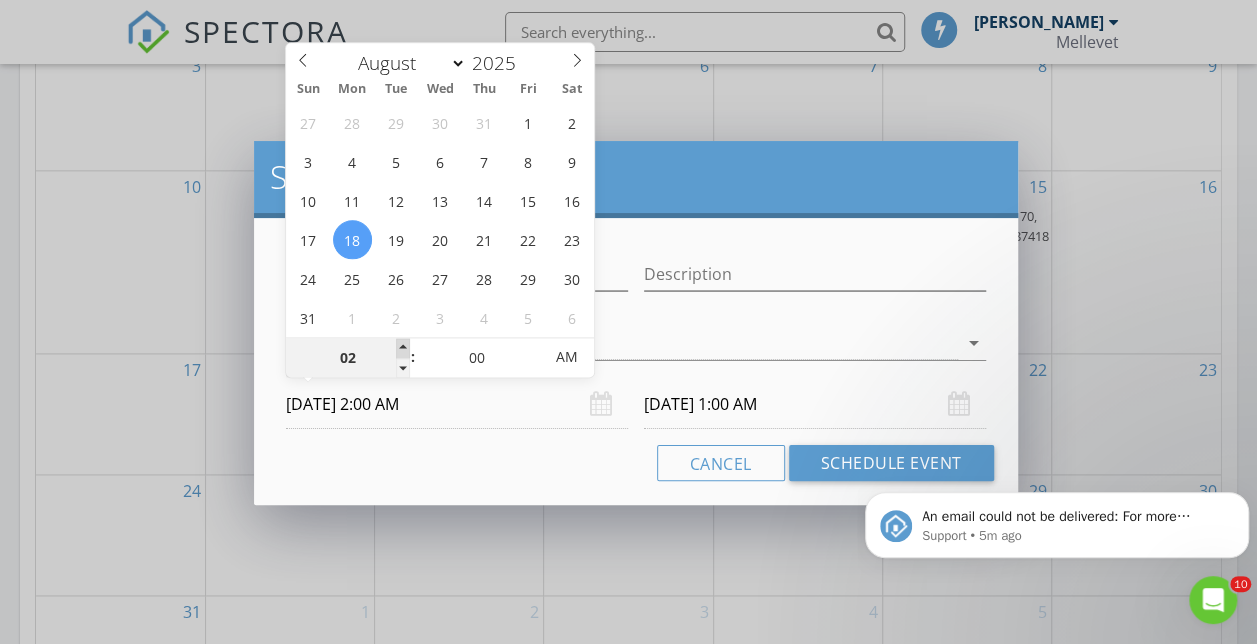 click at bounding box center [403, 348] 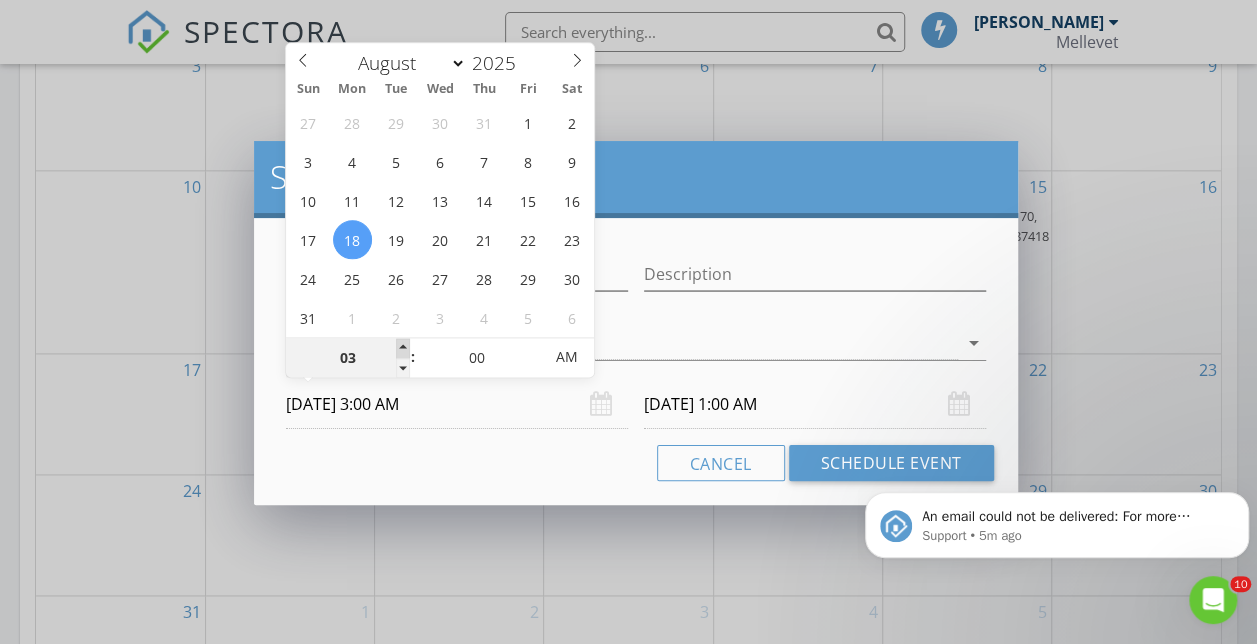 click at bounding box center (403, 348) 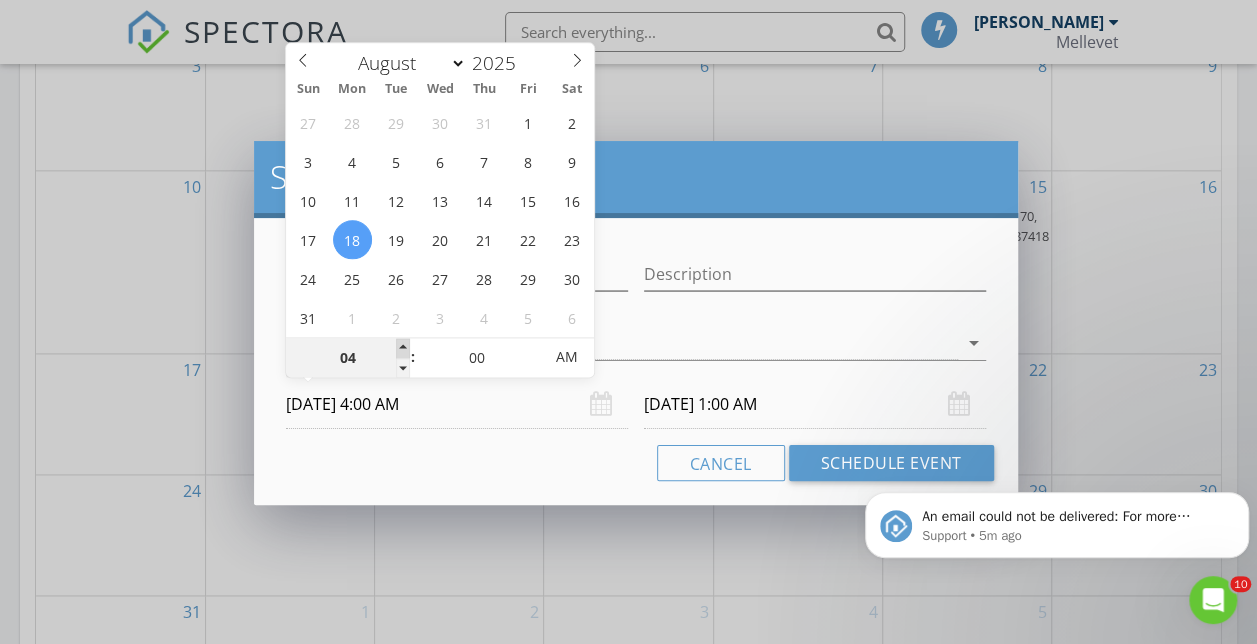 click at bounding box center (403, 348) 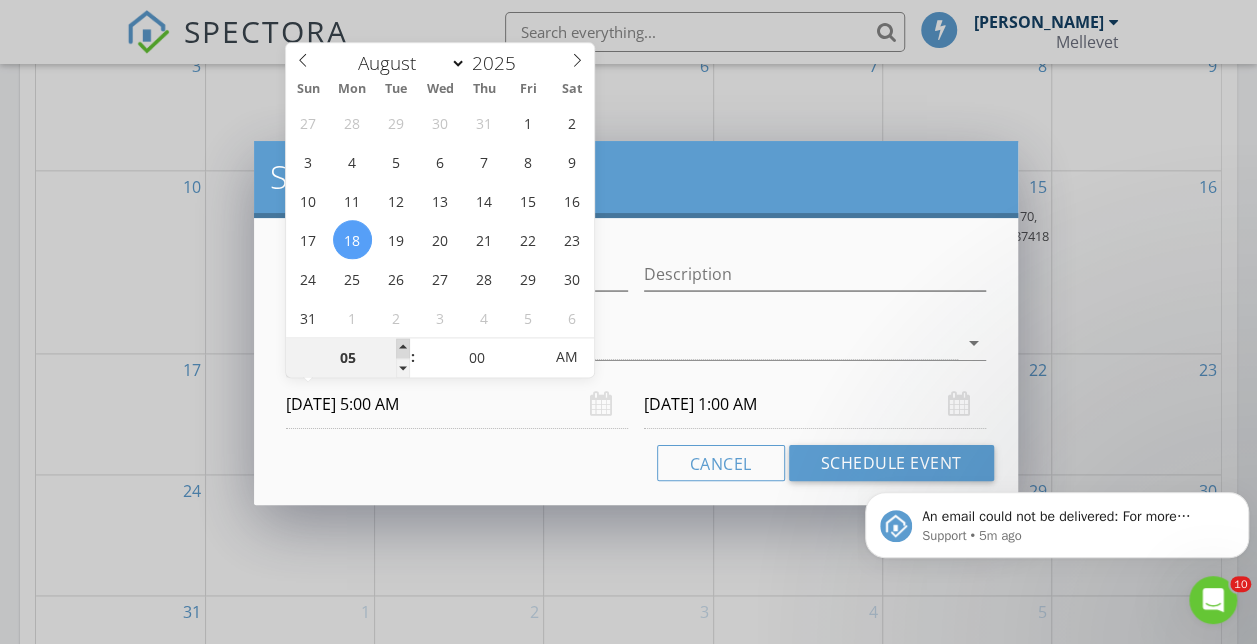 click at bounding box center [403, 348] 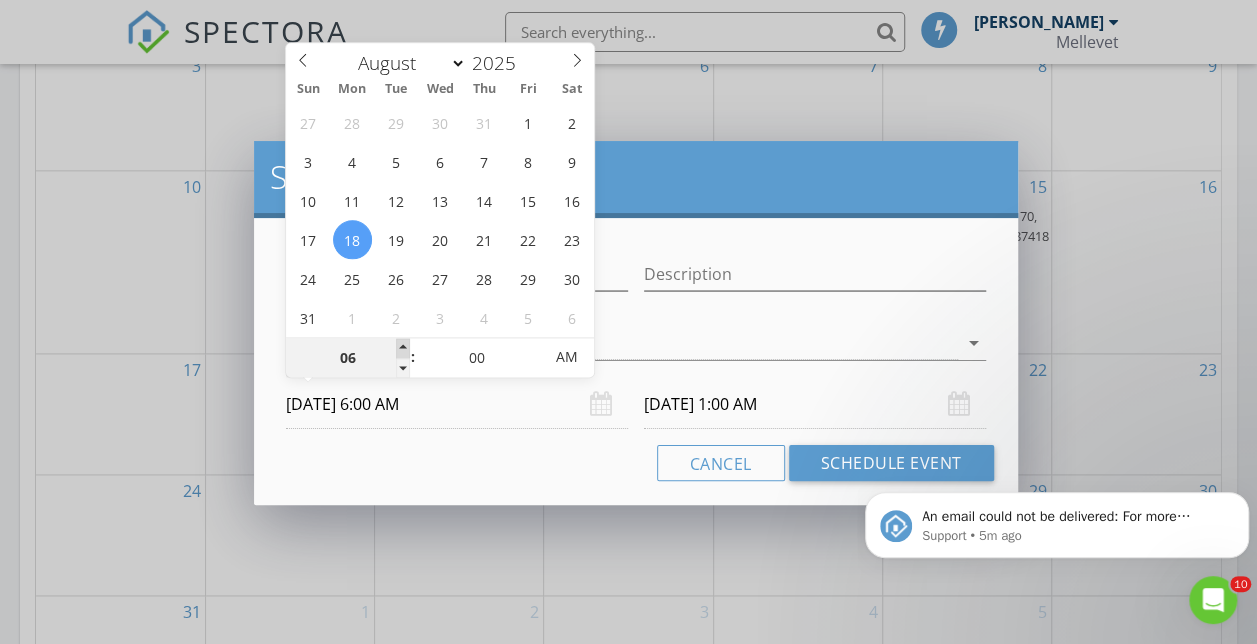 click at bounding box center [403, 348] 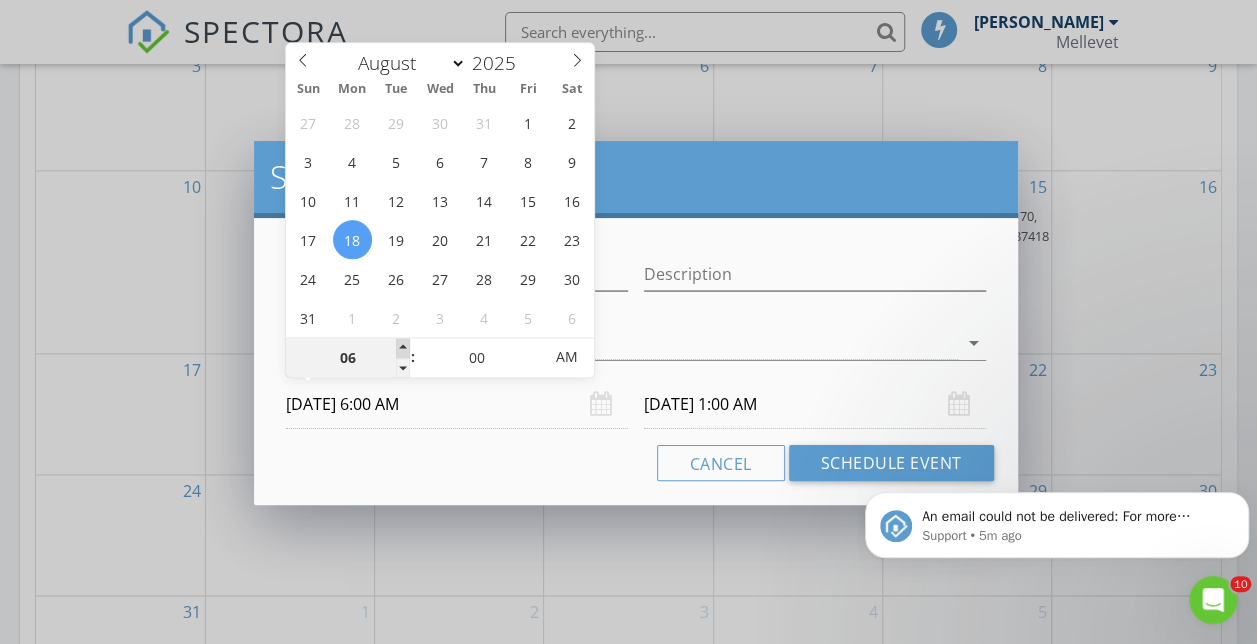 type on "06" 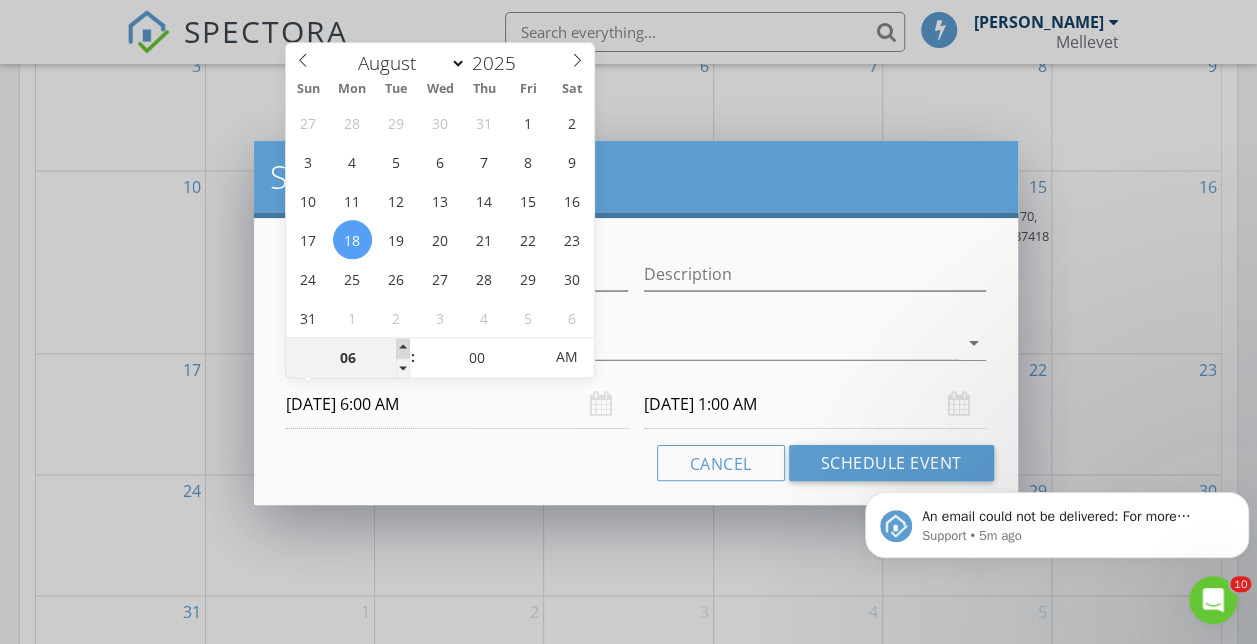 type on "08/19/2025 6:00 AM" 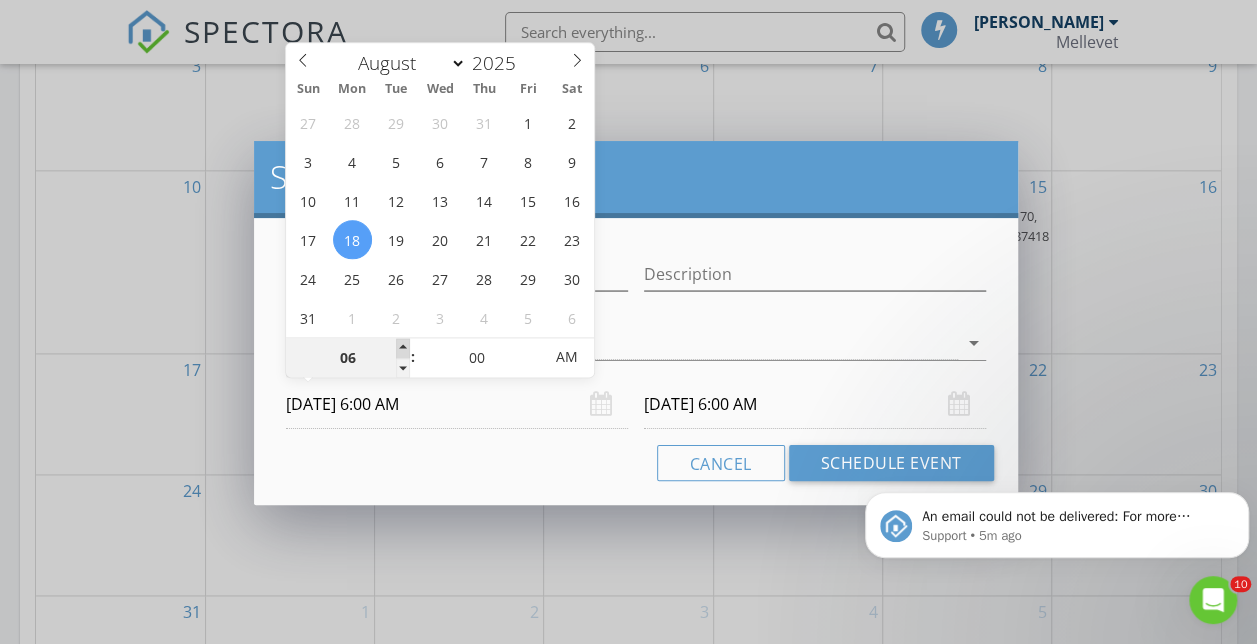 type on "07" 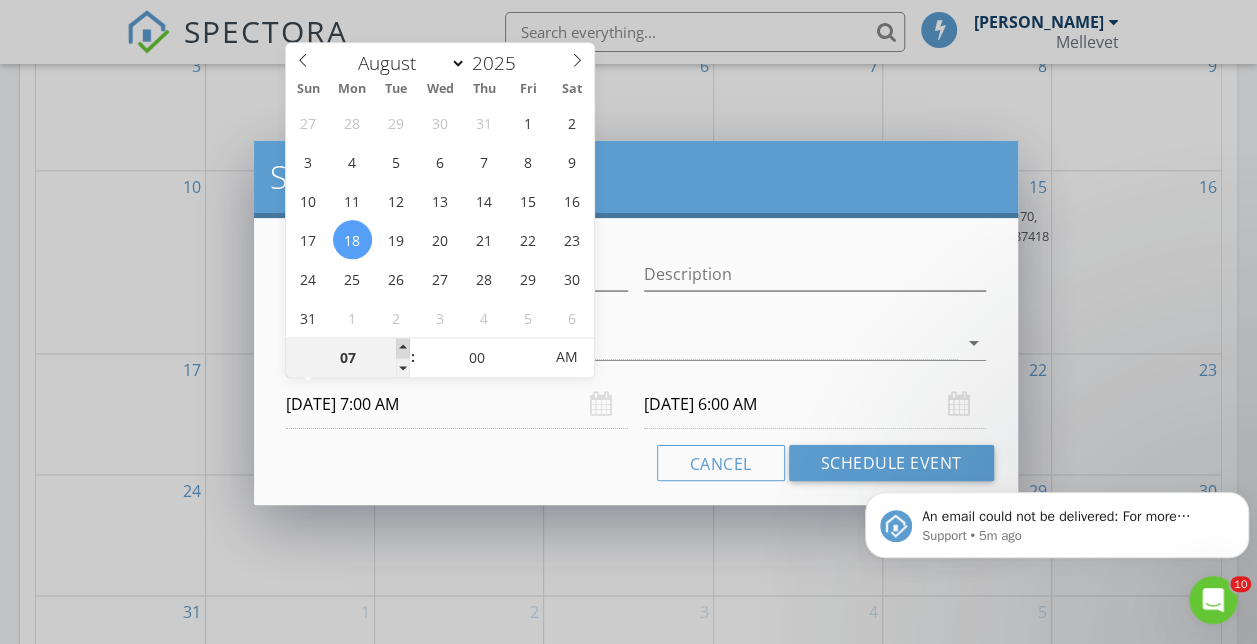 click at bounding box center (403, 348) 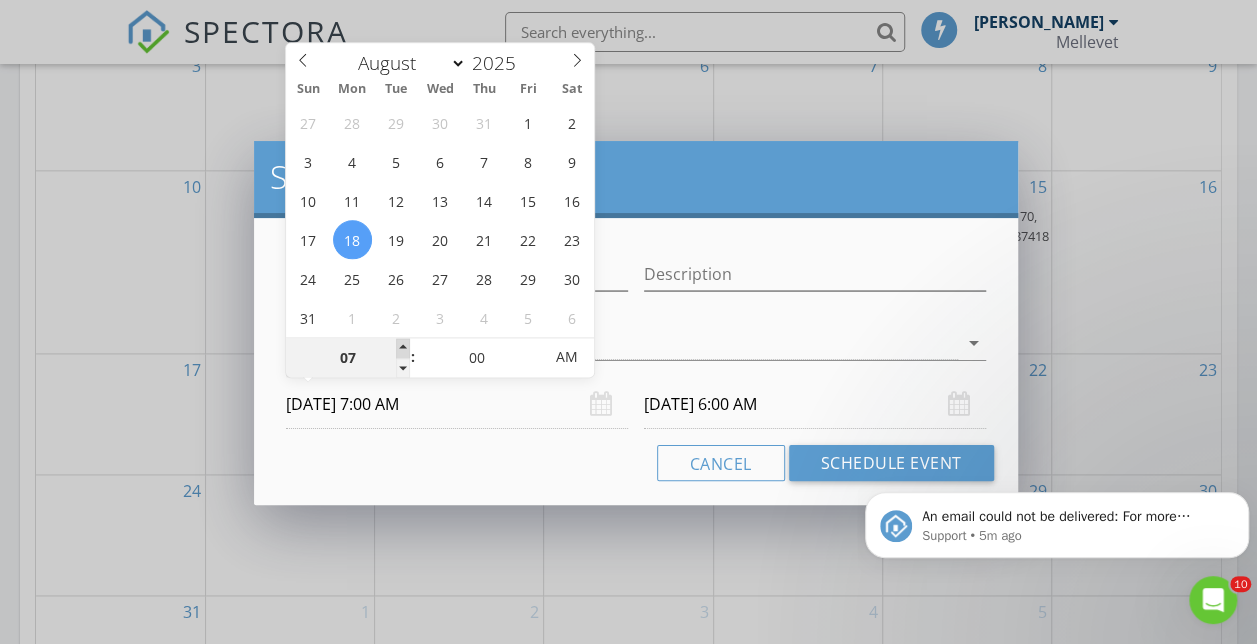 type on "08" 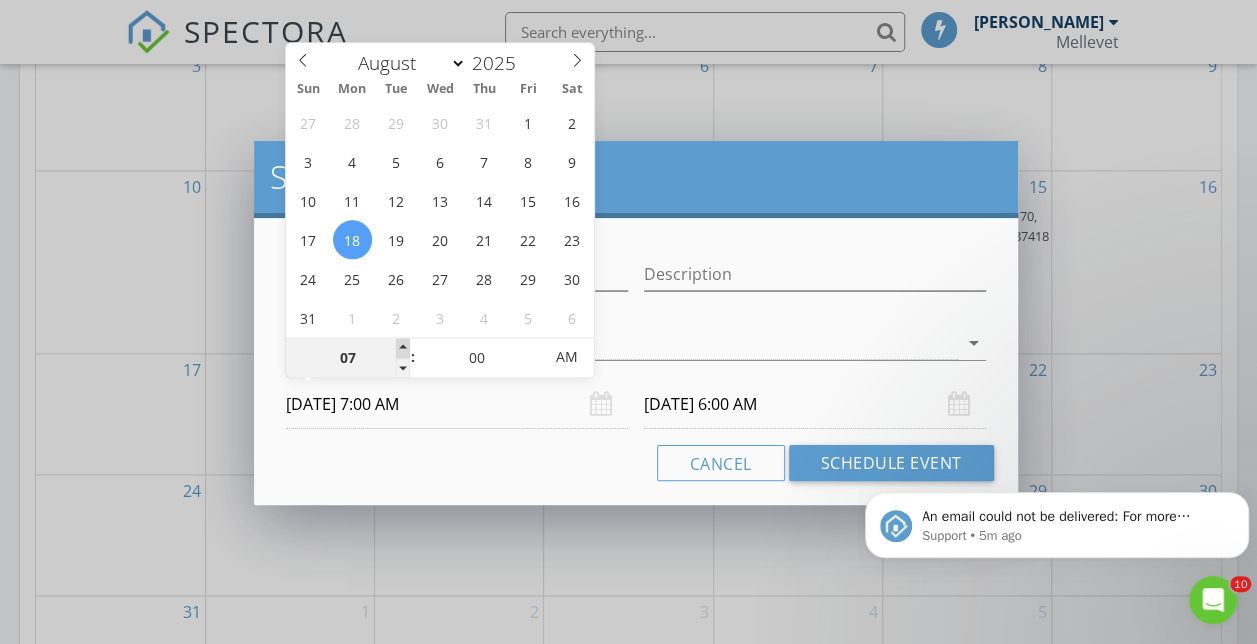 type on "07" 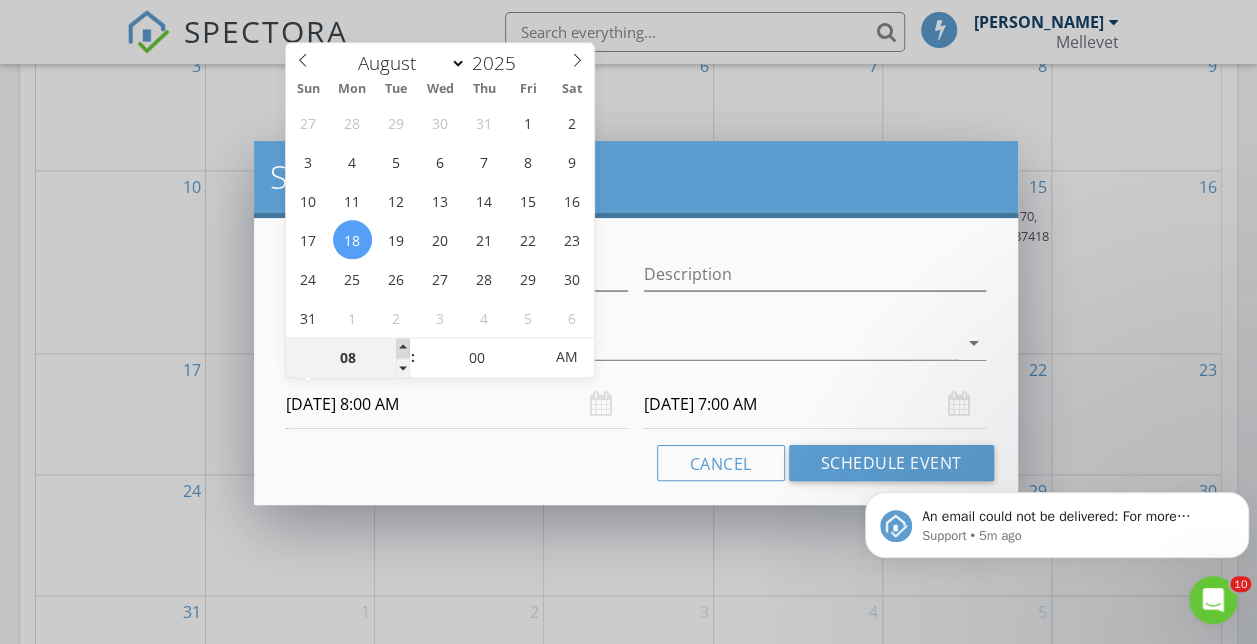 click at bounding box center [403, 348] 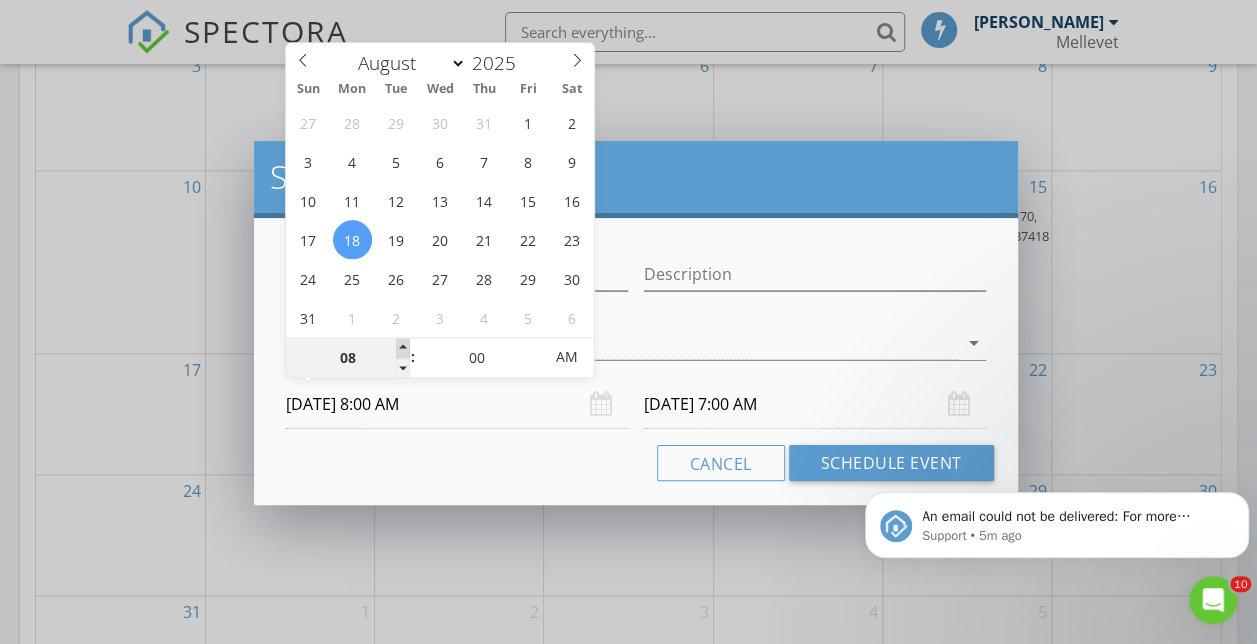 type on "08" 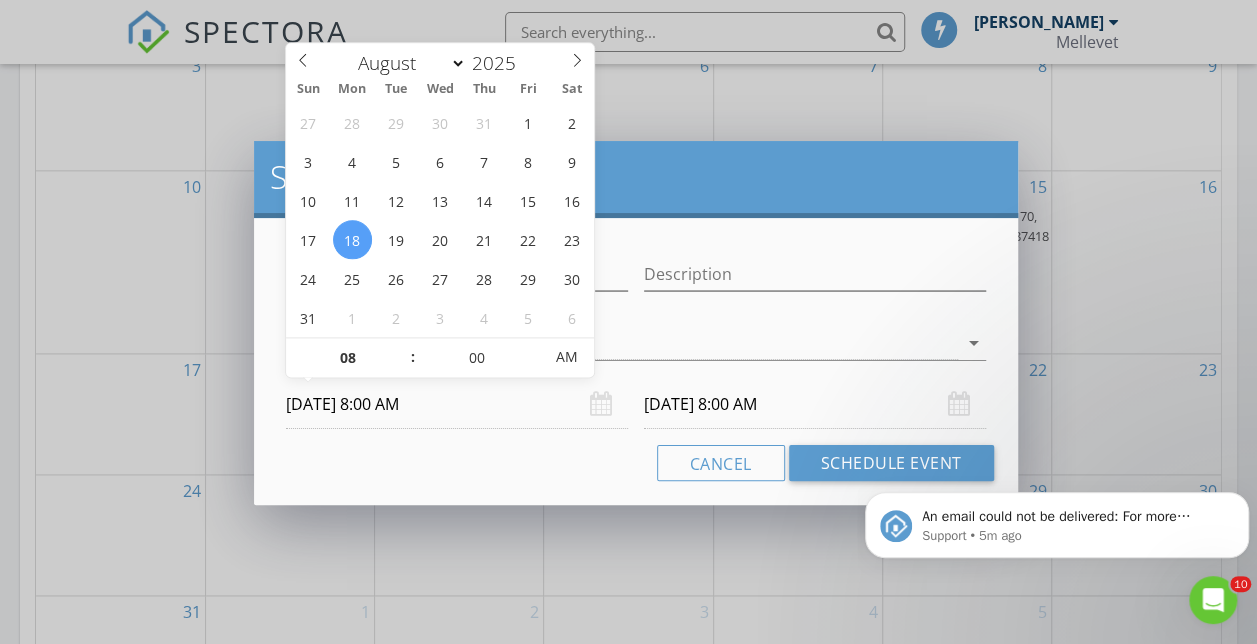 click on "08/19/2025 8:00 AM" at bounding box center (815, 404) 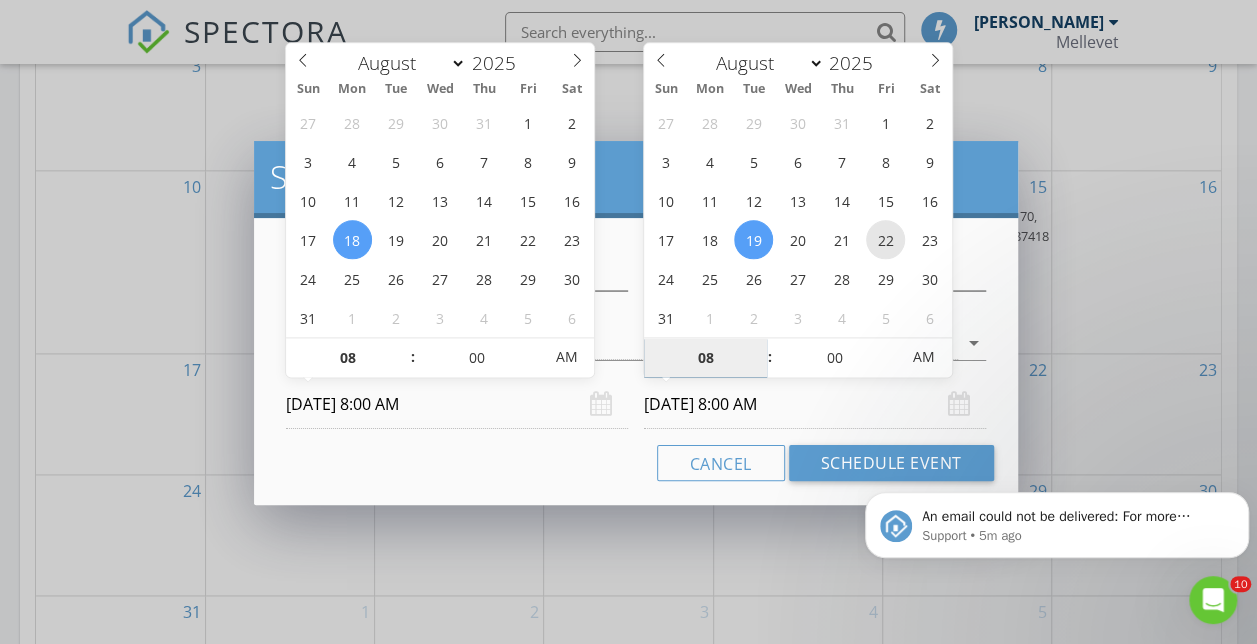 type on "08/22/2025 8:00 AM" 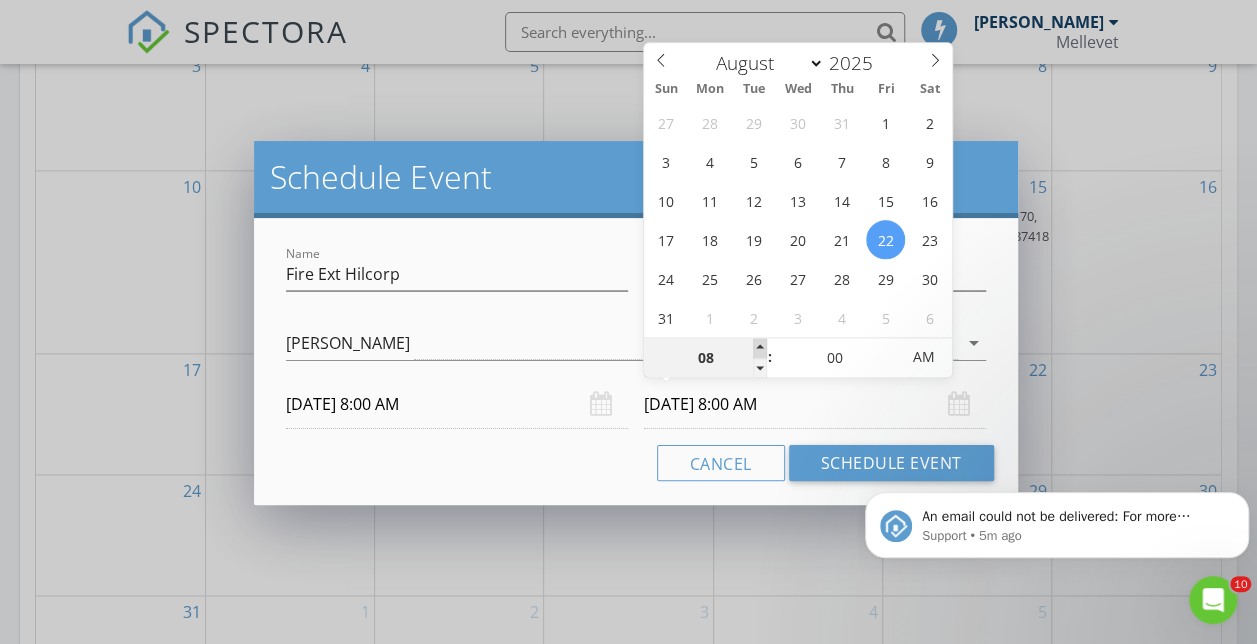 type on "09" 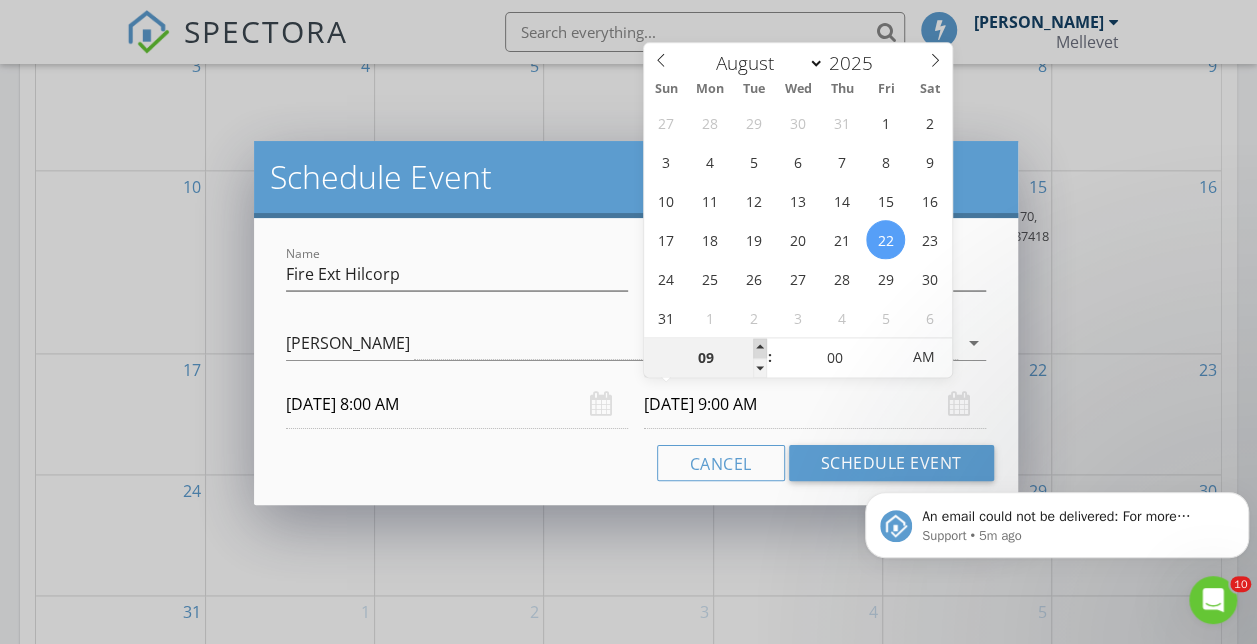 click at bounding box center [760, 348] 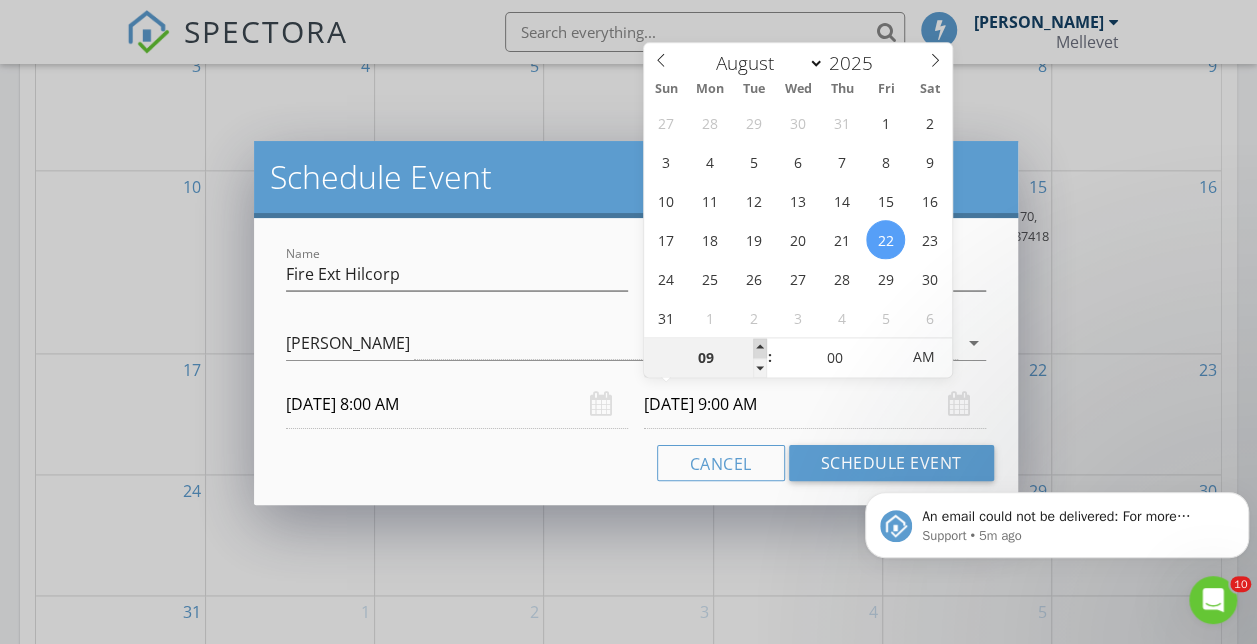 type on "10" 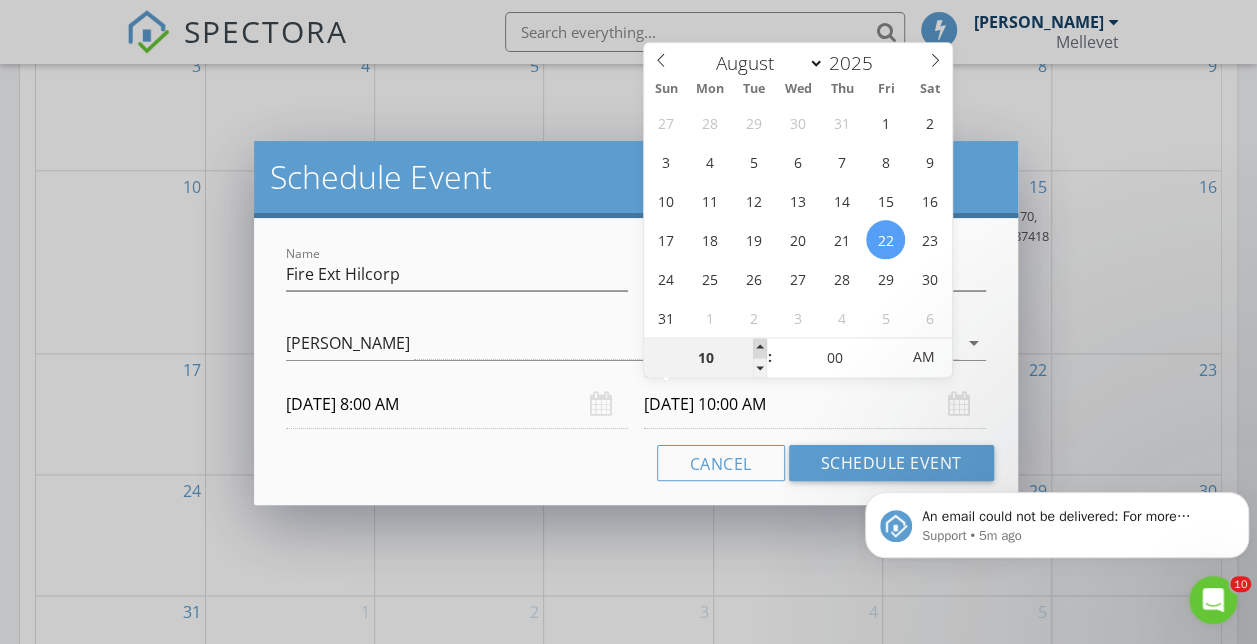 click at bounding box center (760, 348) 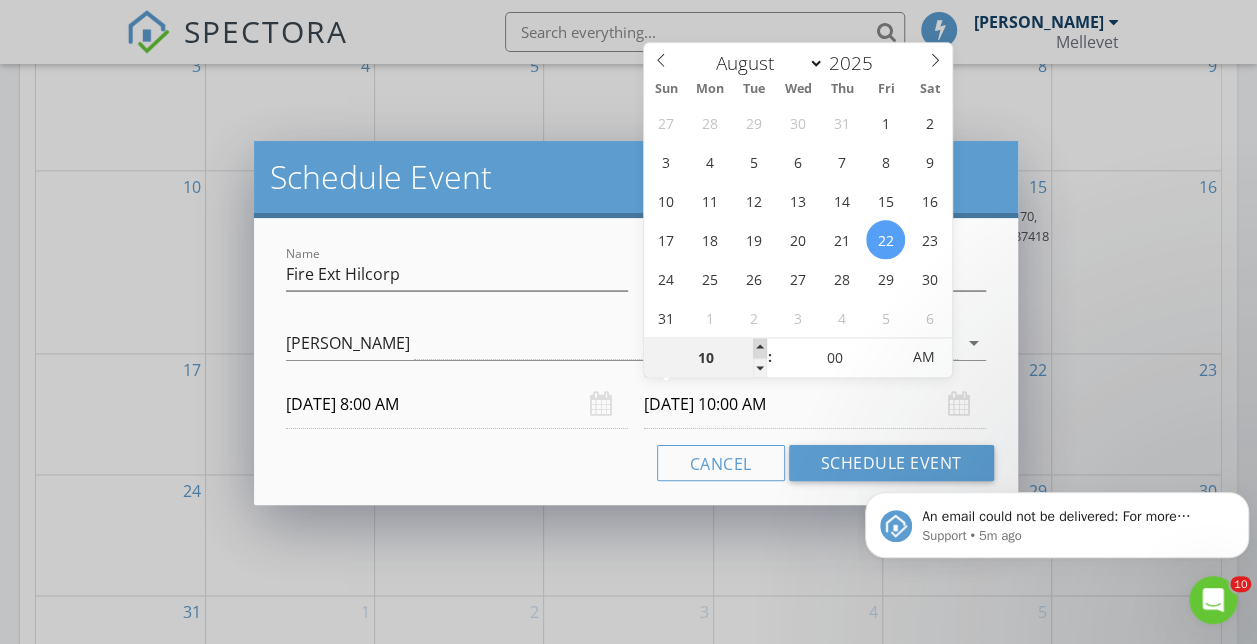 type on "11" 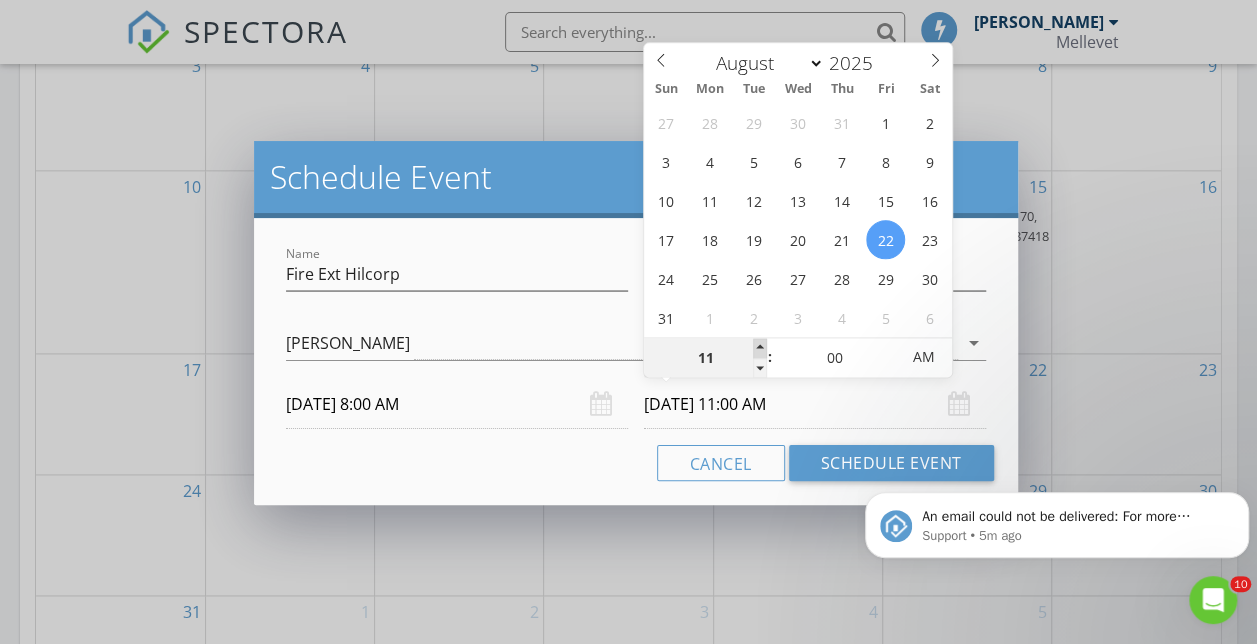 click at bounding box center [760, 348] 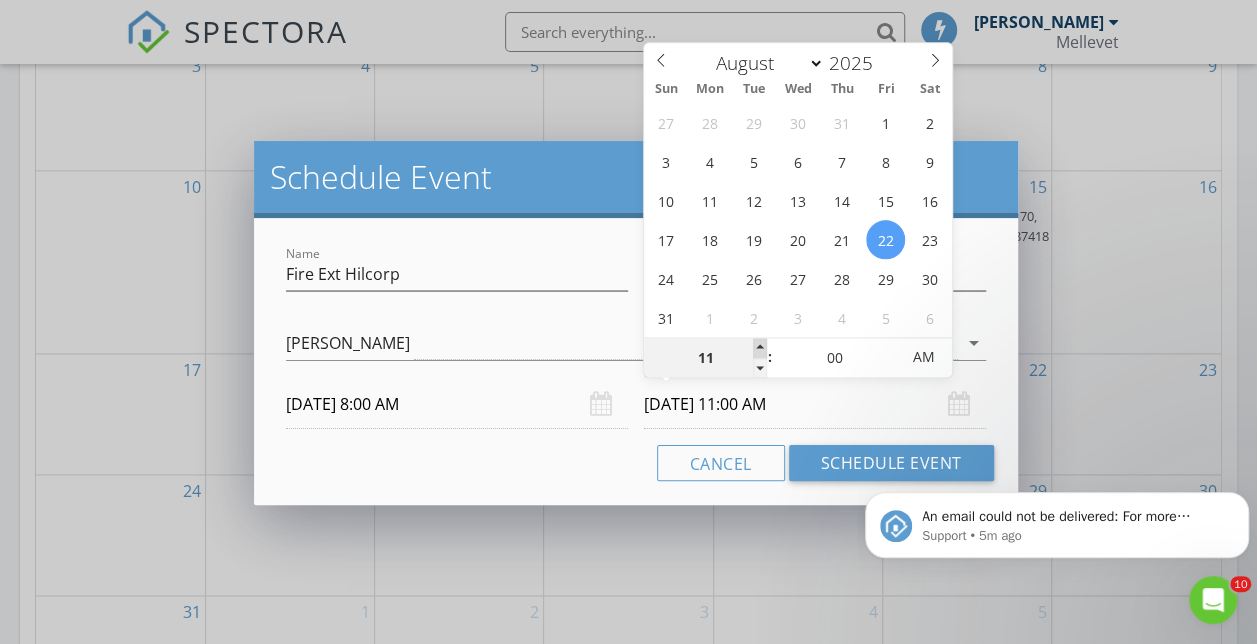 type on "12" 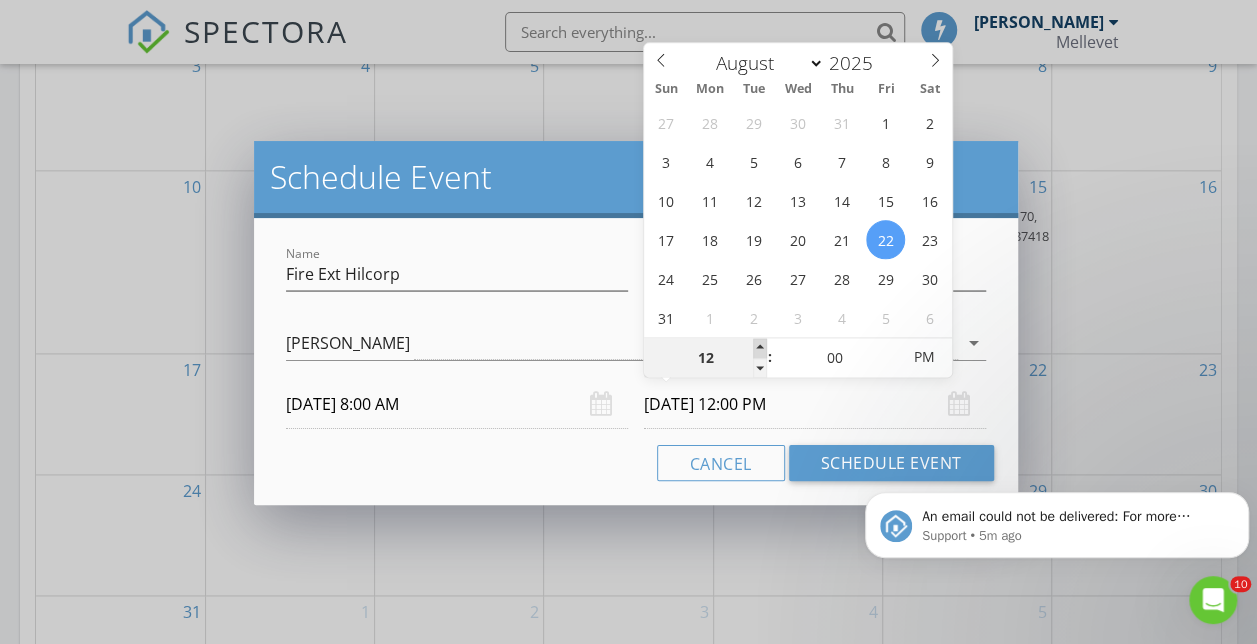 click at bounding box center [760, 348] 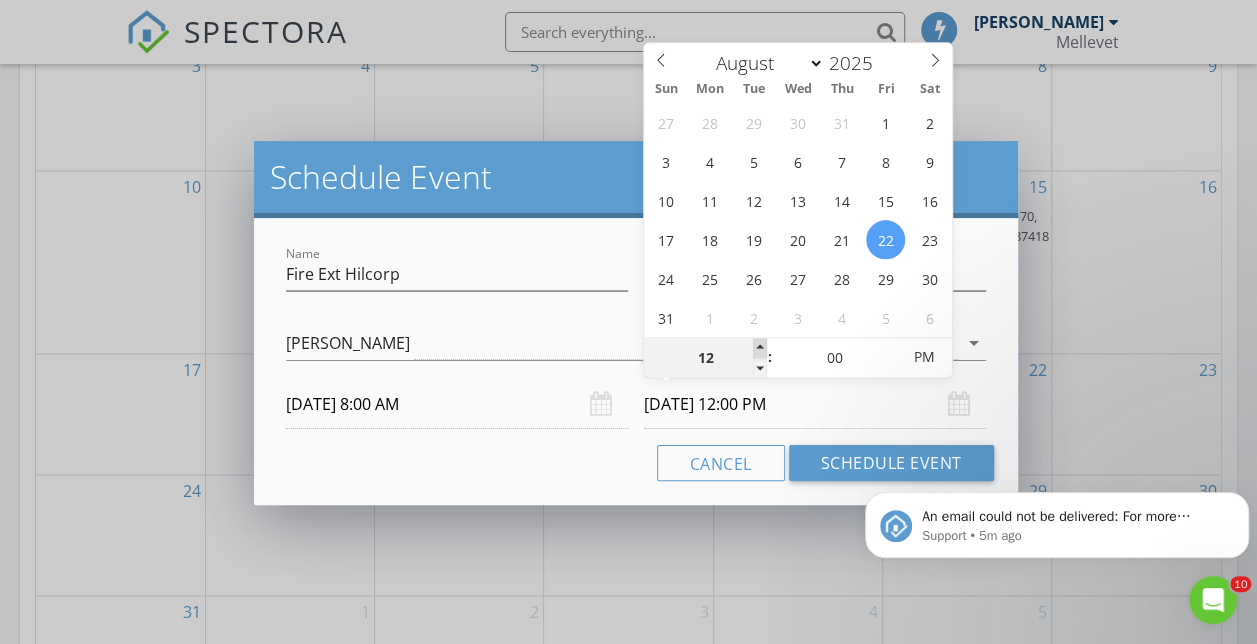 type on "01" 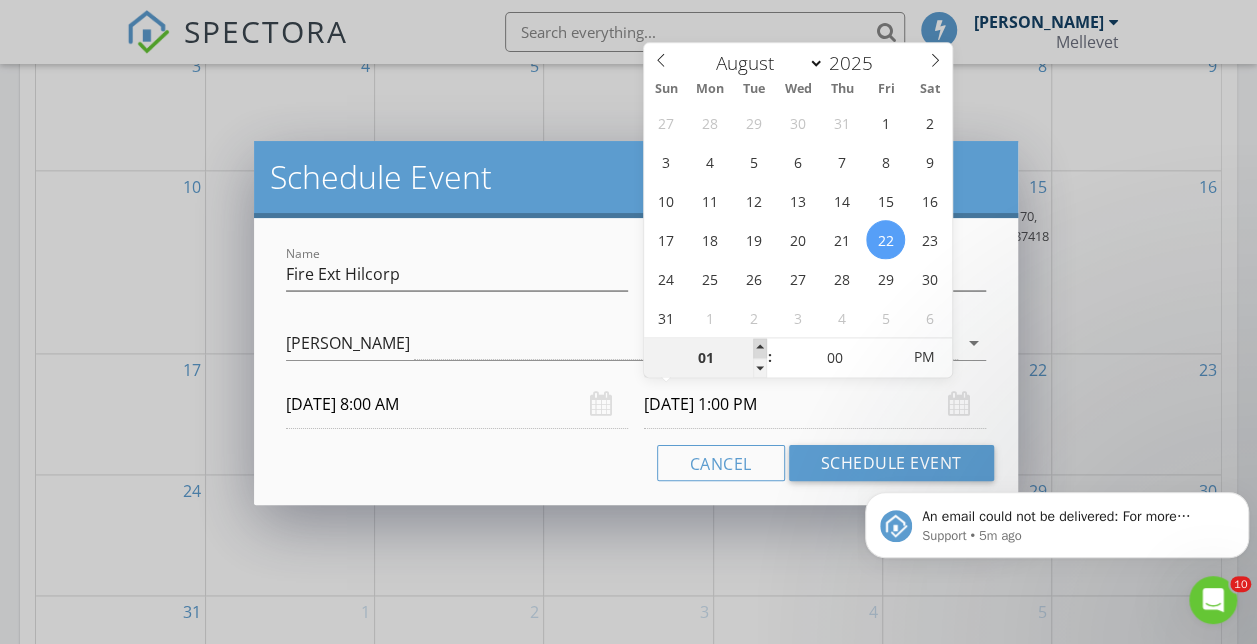 click at bounding box center (760, 348) 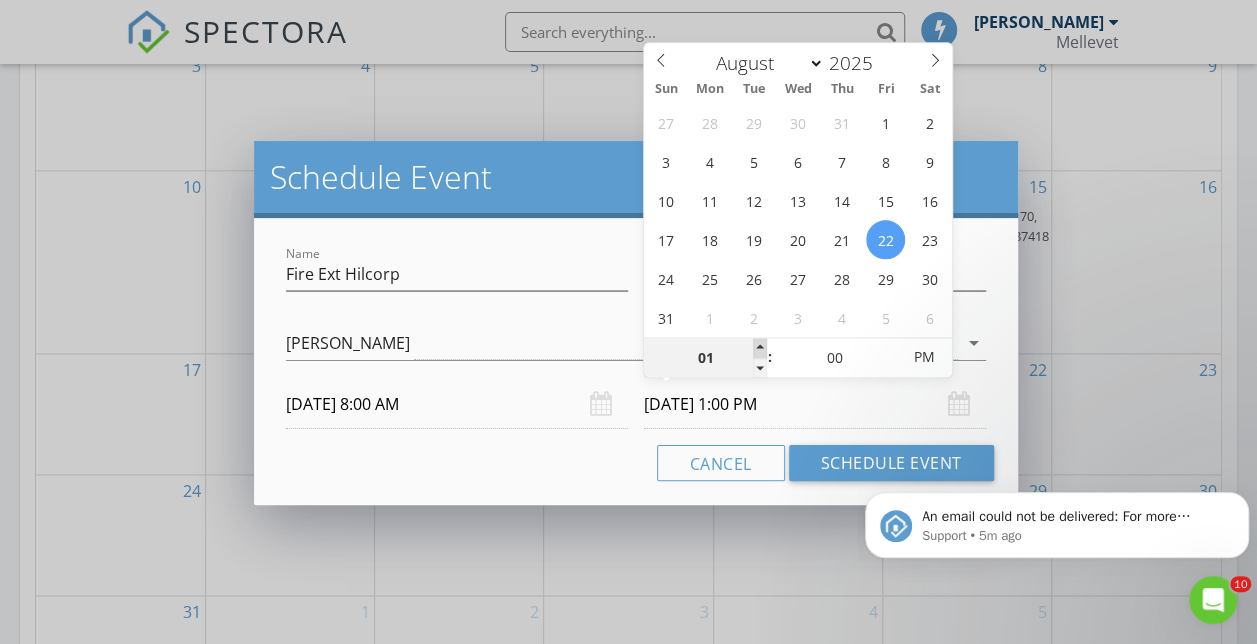 type on "02" 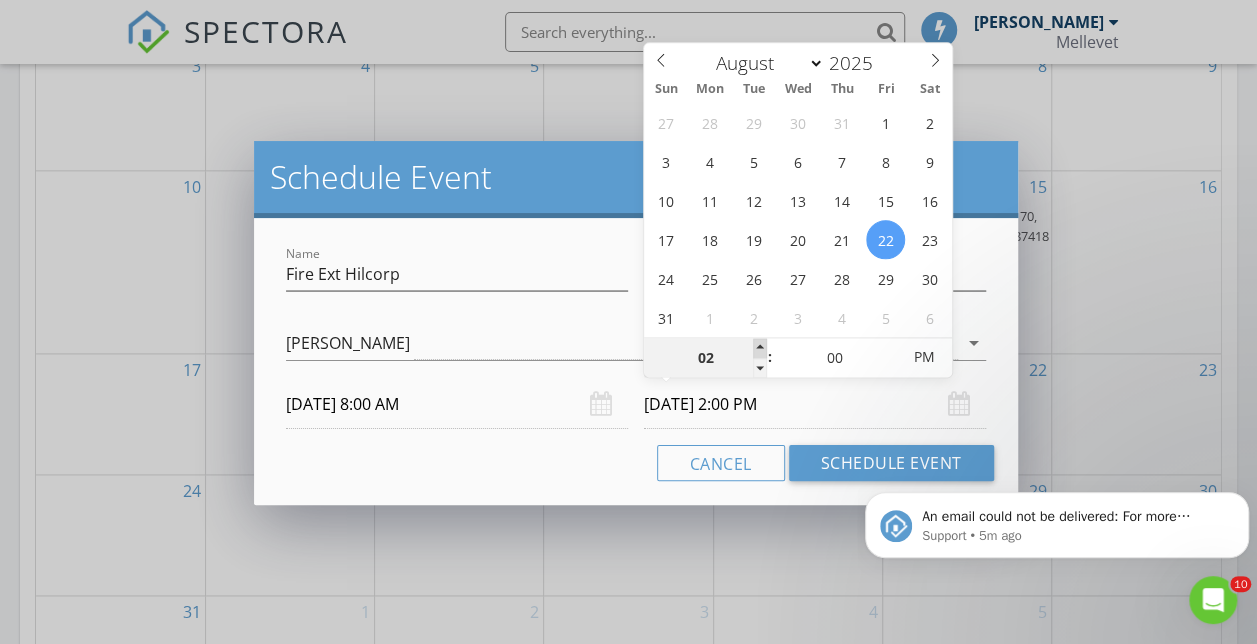 click at bounding box center (760, 348) 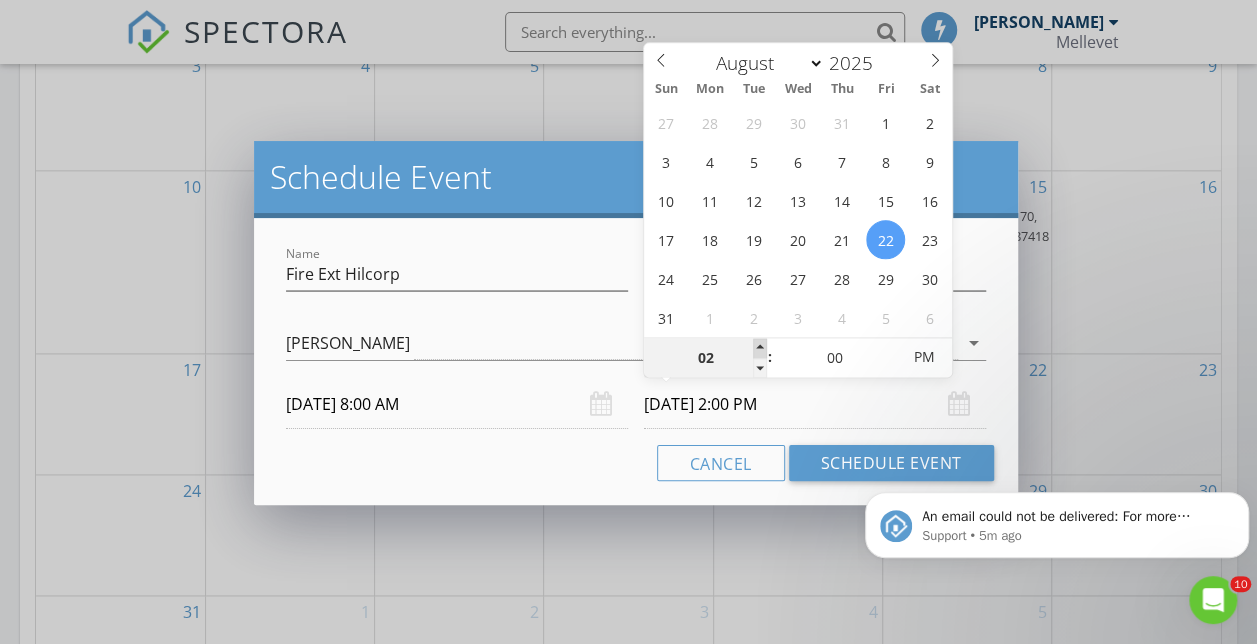 type on "03" 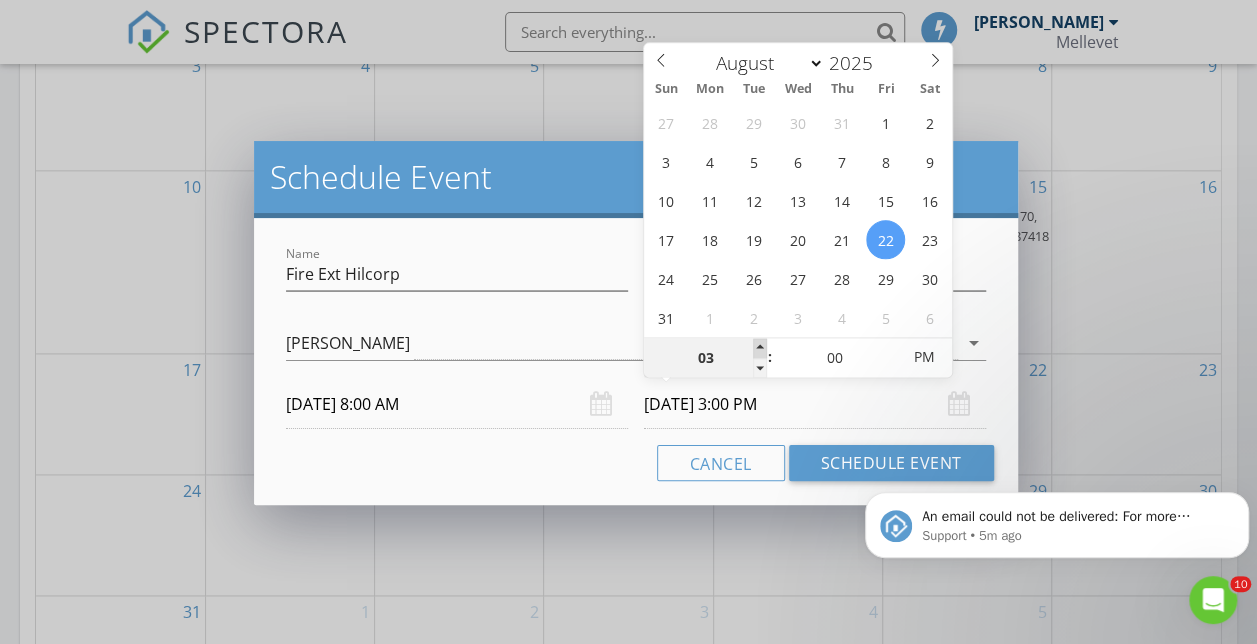 click at bounding box center (760, 348) 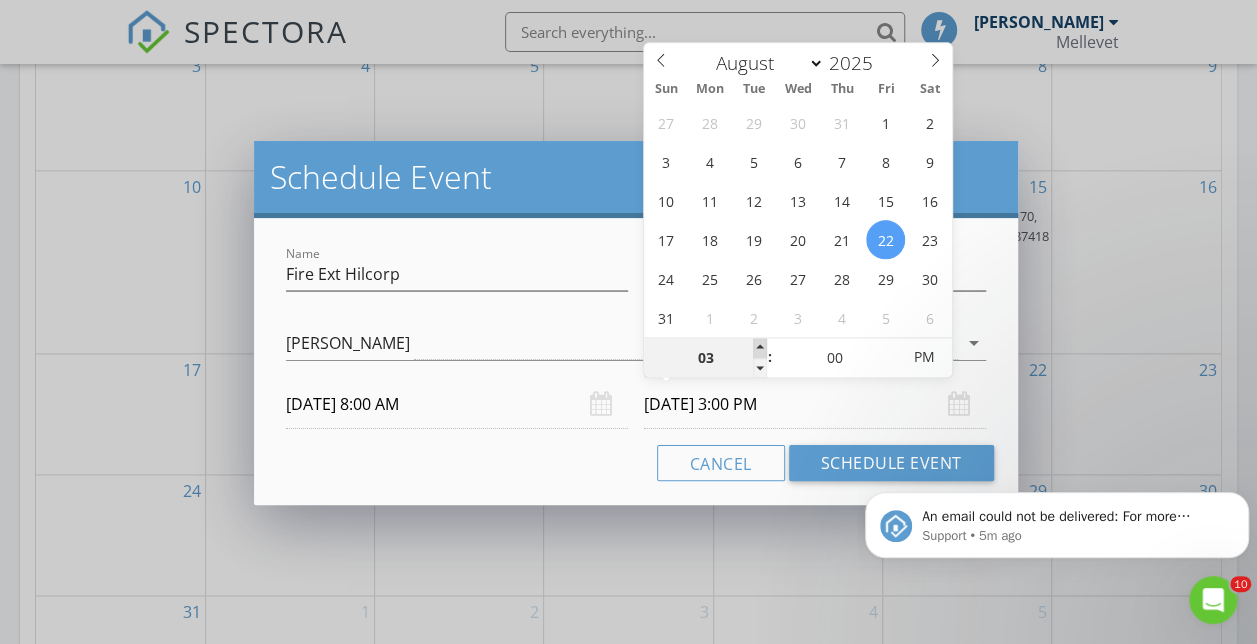 type on "04" 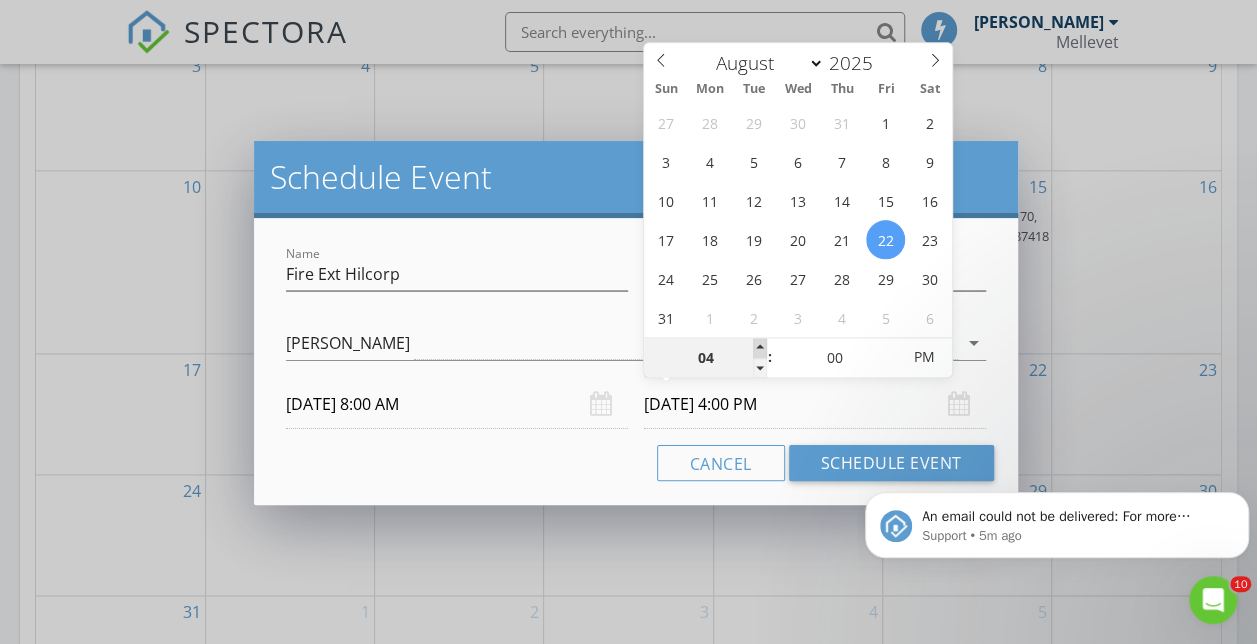 click at bounding box center (760, 348) 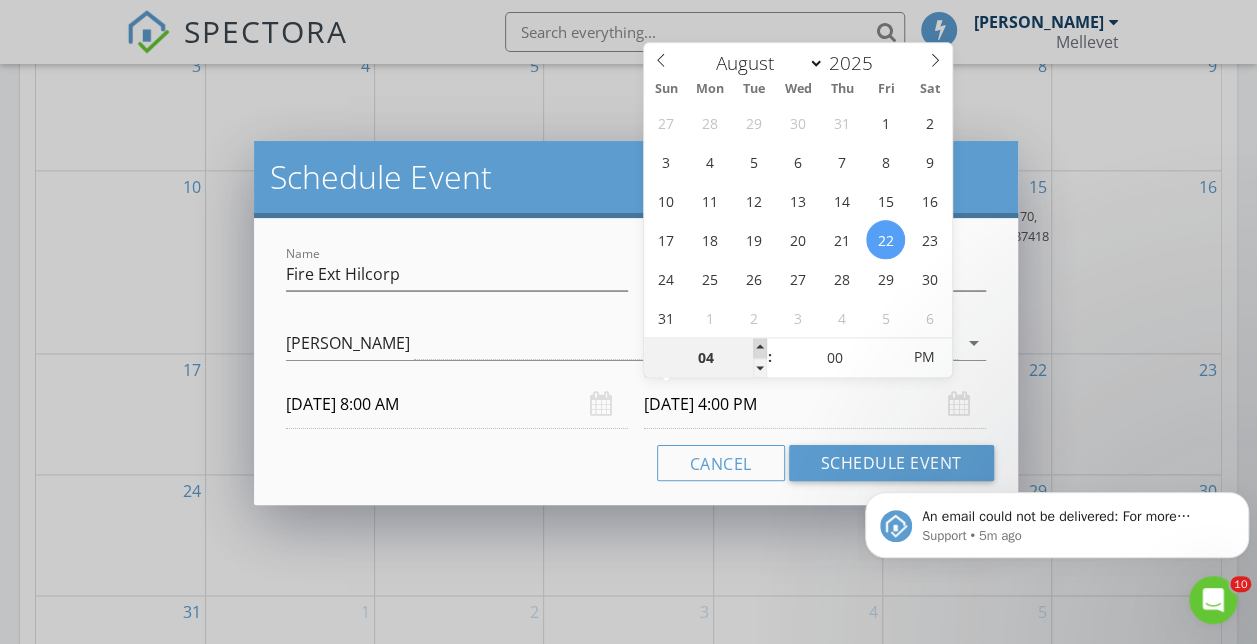type on "05" 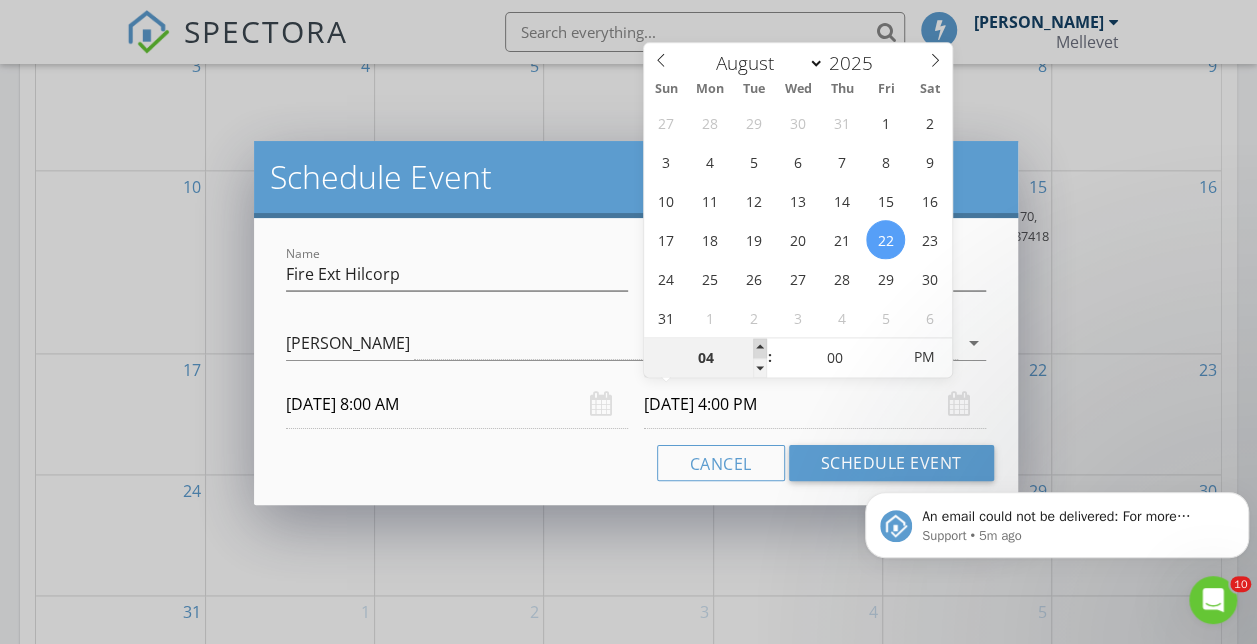 type on "08/22/2025 5:00 PM" 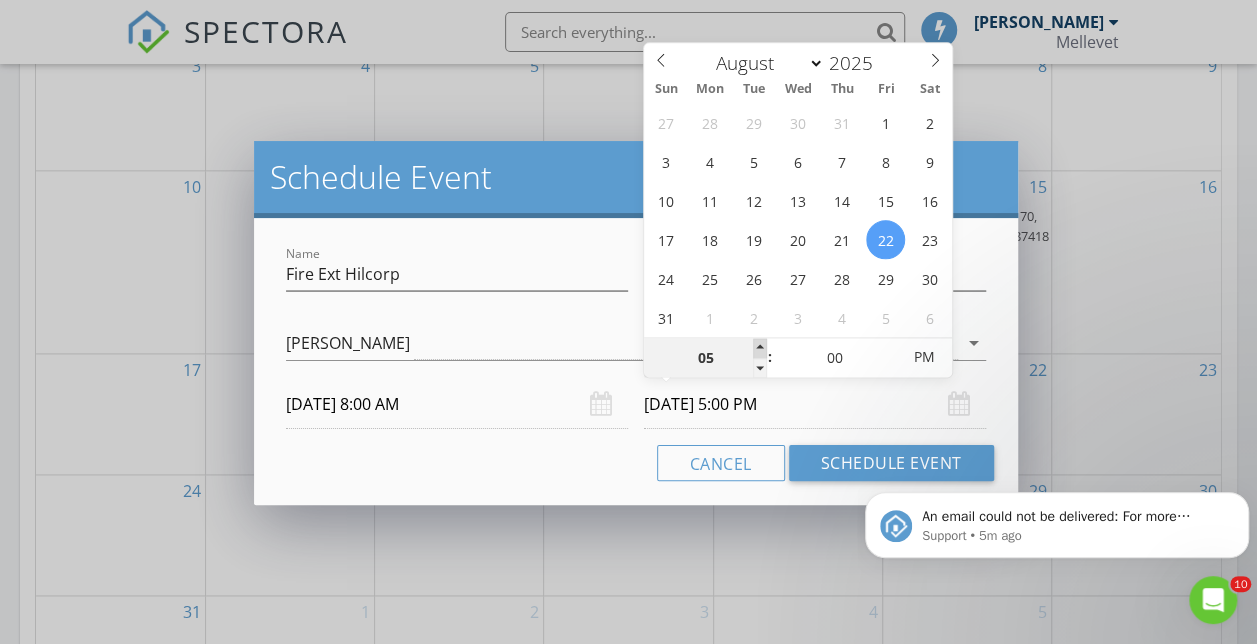 click at bounding box center [760, 348] 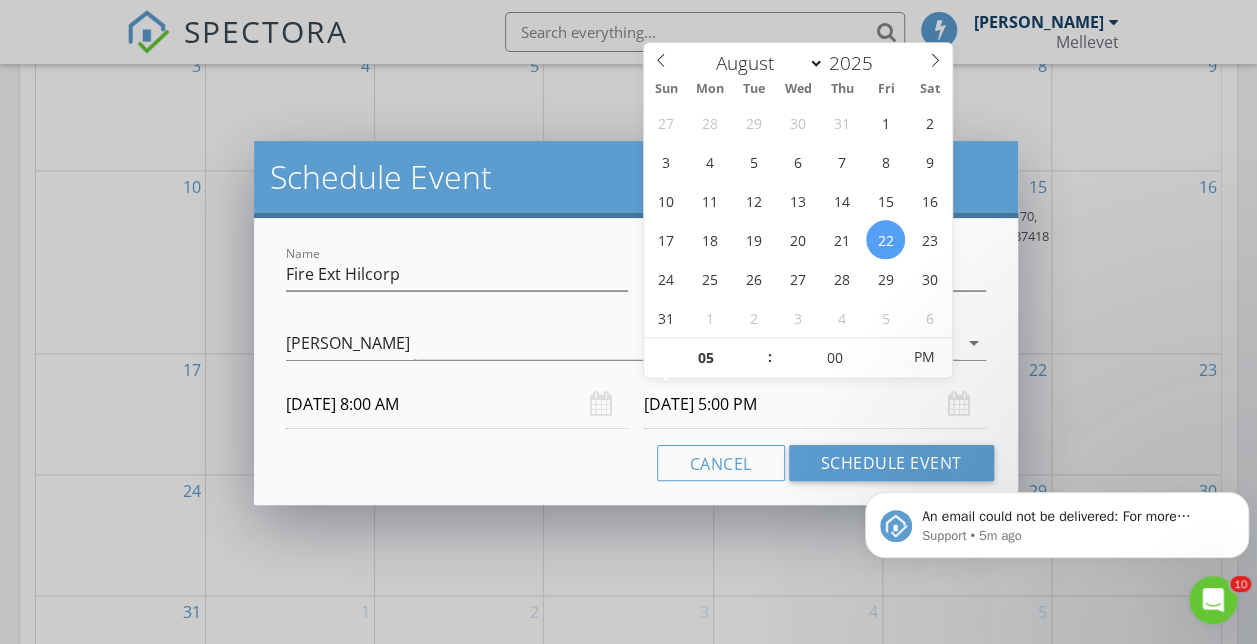 click on "An email could not be delivered:  For more information, view Why emails don't get delivered (Support Article) Support • 5m ago" at bounding box center (1057, 433) 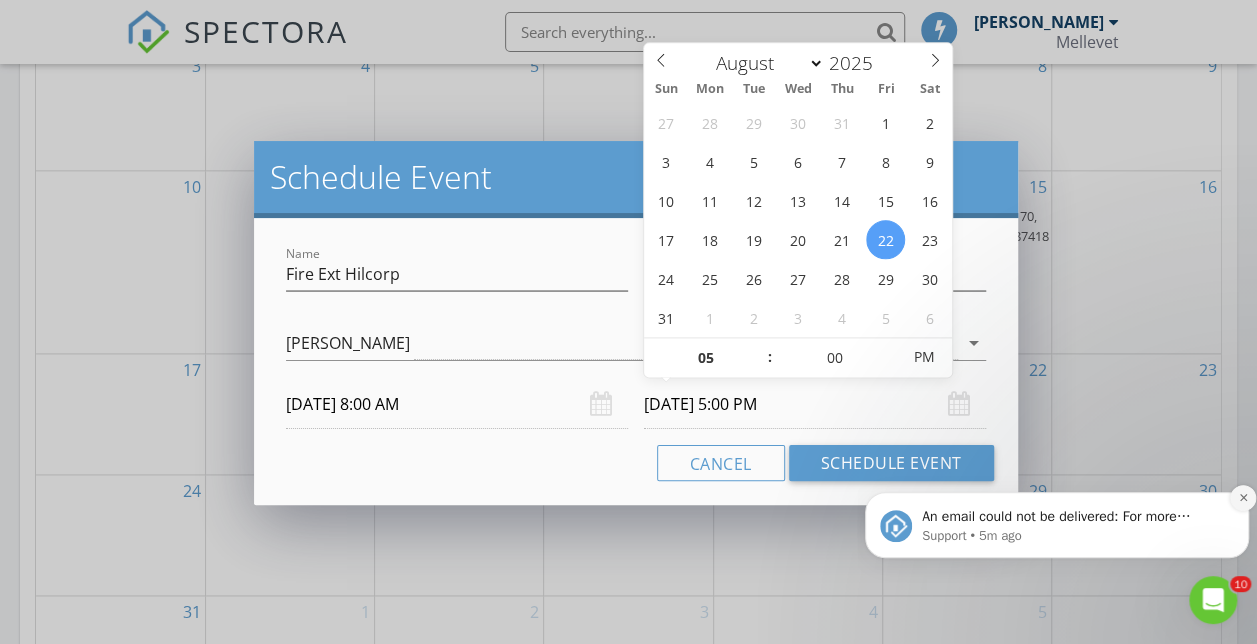 click 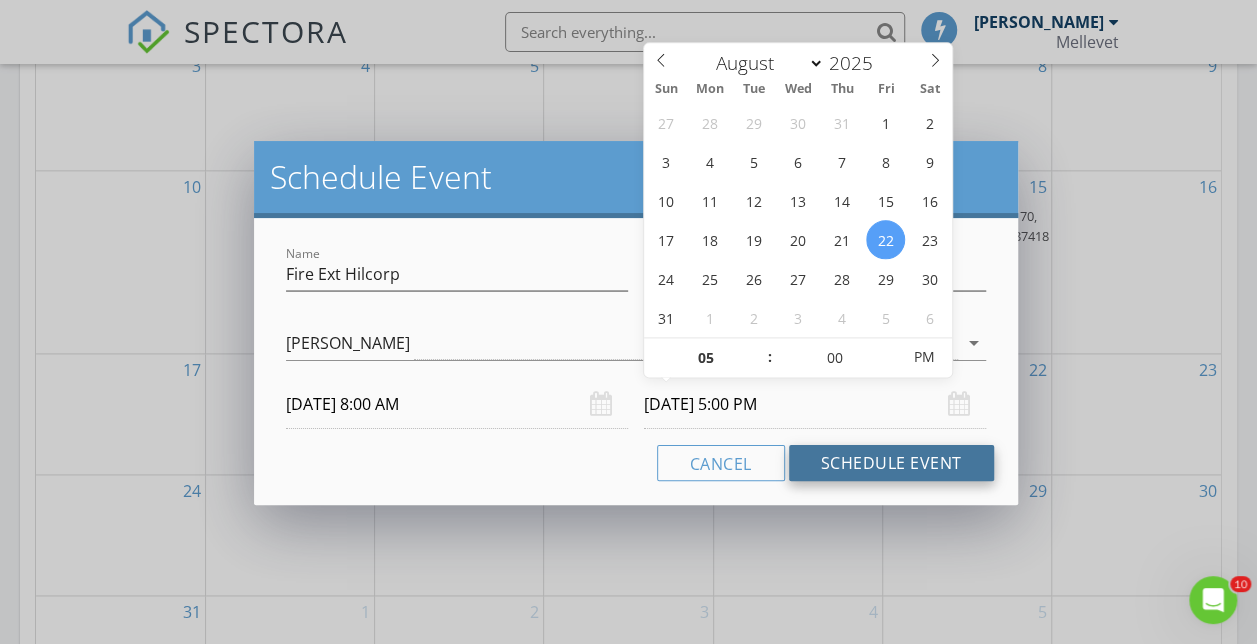 click on "Schedule Event" at bounding box center (891, 463) 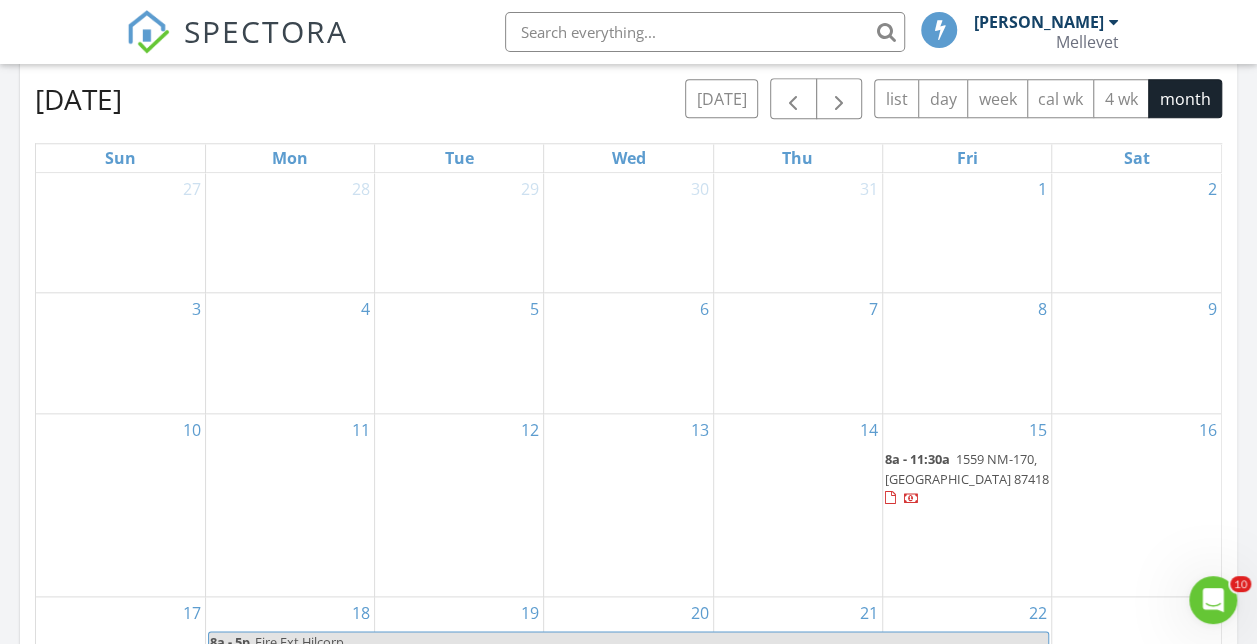 scroll, scrollTop: 864, scrollLeft: 0, axis: vertical 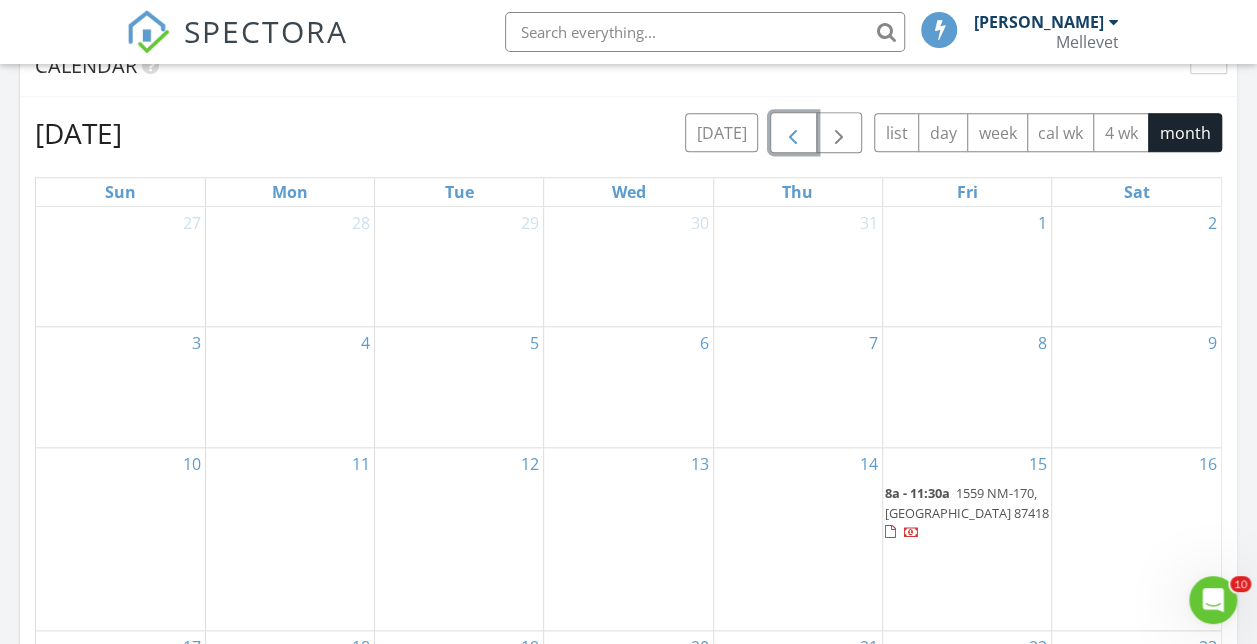 click at bounding box center (793, 133) 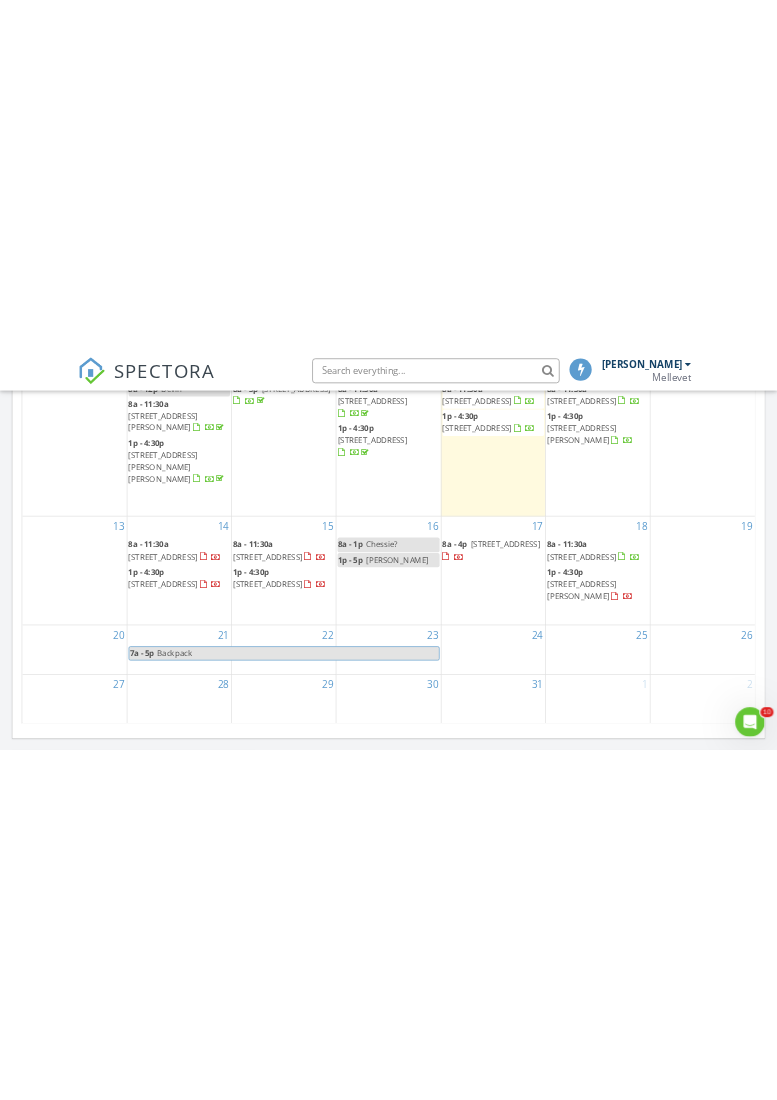 scroll, scrollTop: 1238, scrollLeft: 0, axis: vertical 